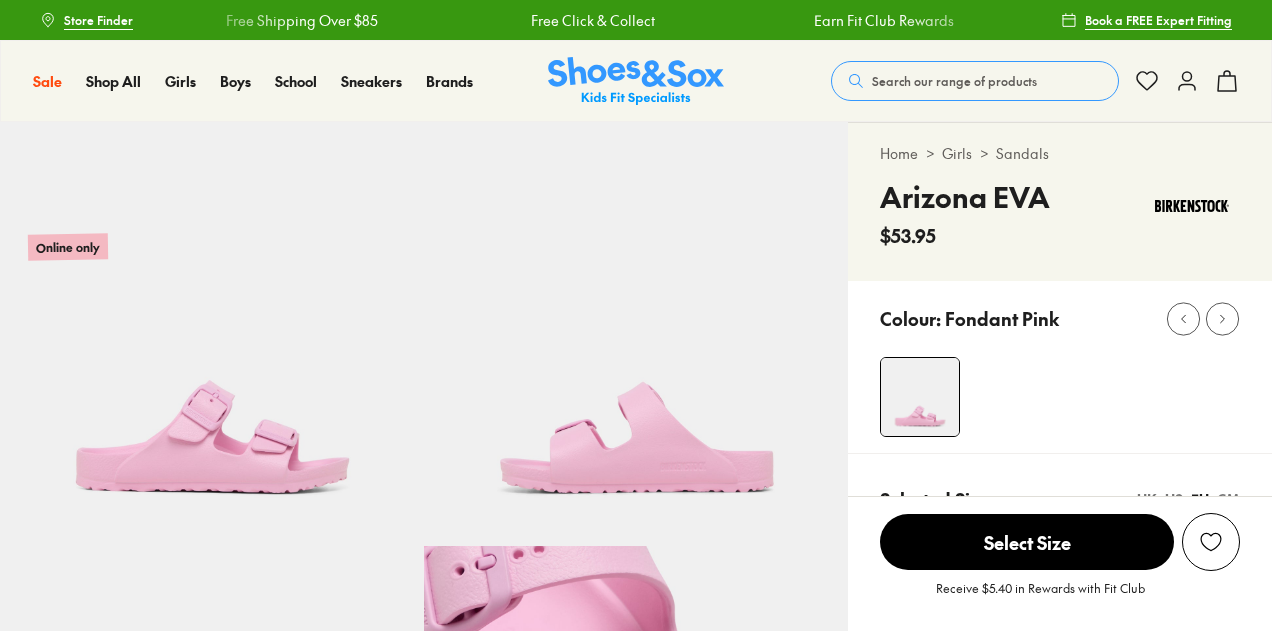 scroll, scrollTop: 0, scrollLeft: 0, axis: both 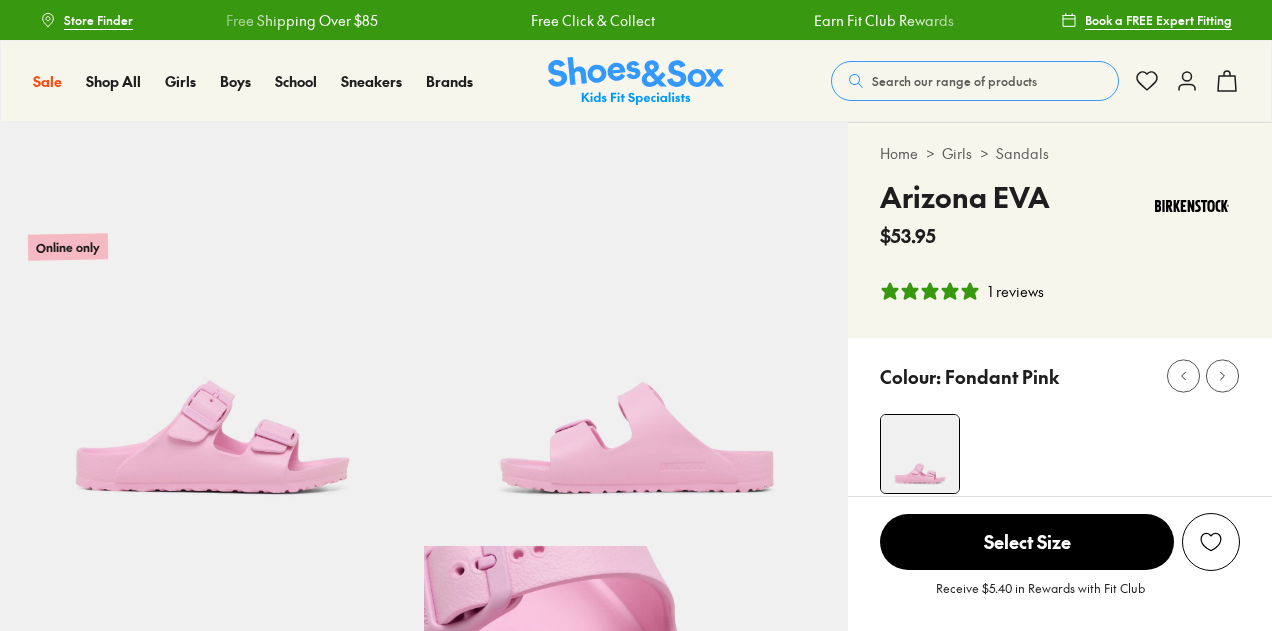 select on "*" 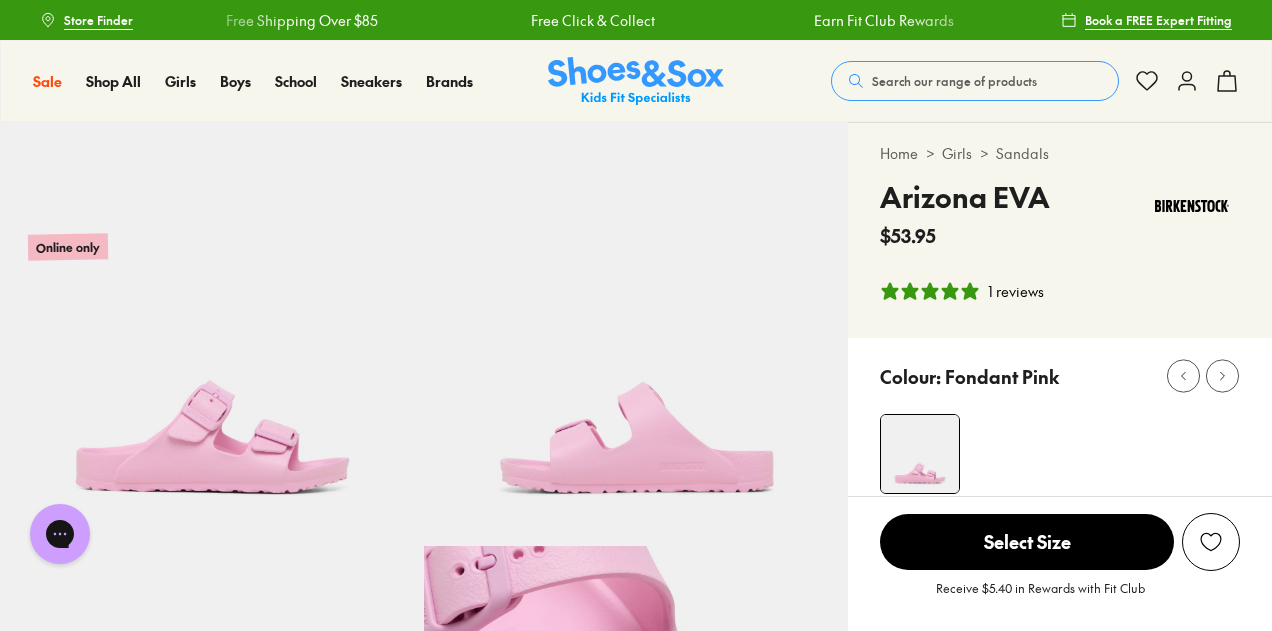 scroll, scrollTop: 0, scrollLeft: 0, axis: both 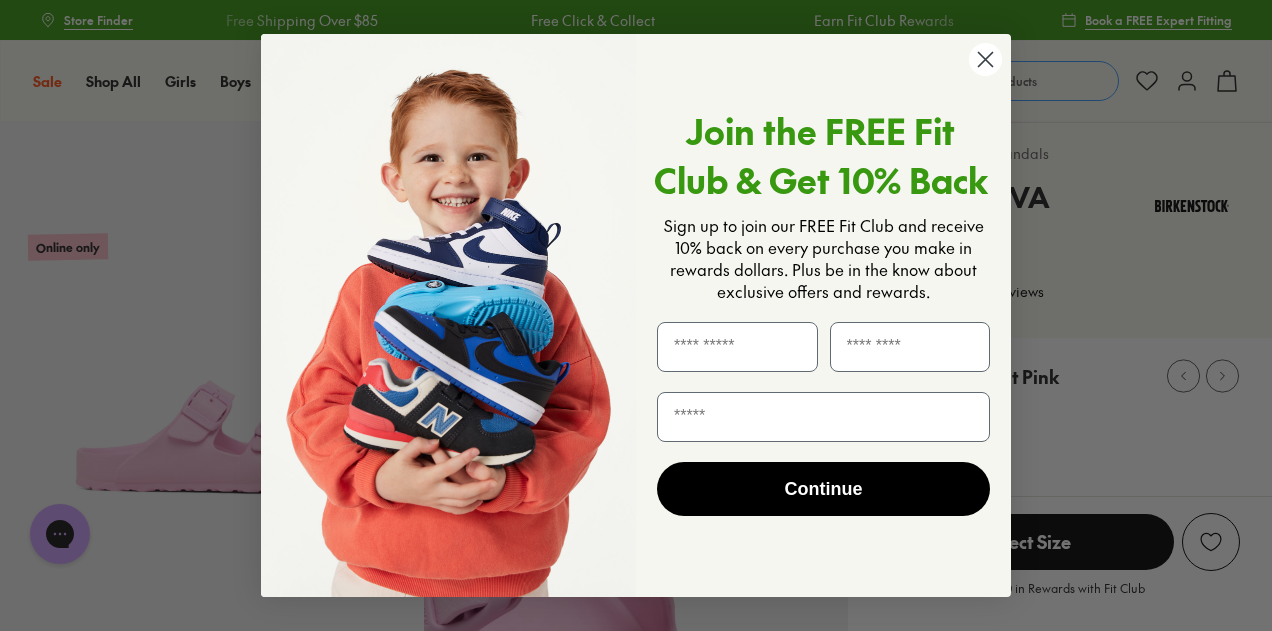 click 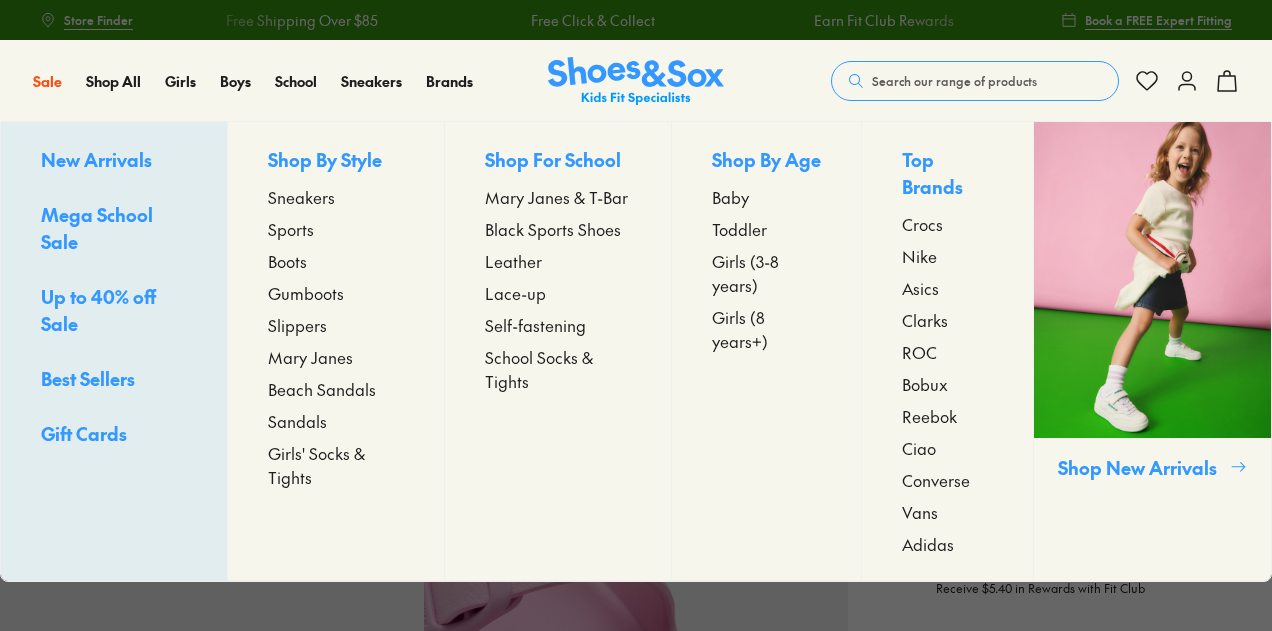 click on "Sandals" at bounding box center [297, 421] 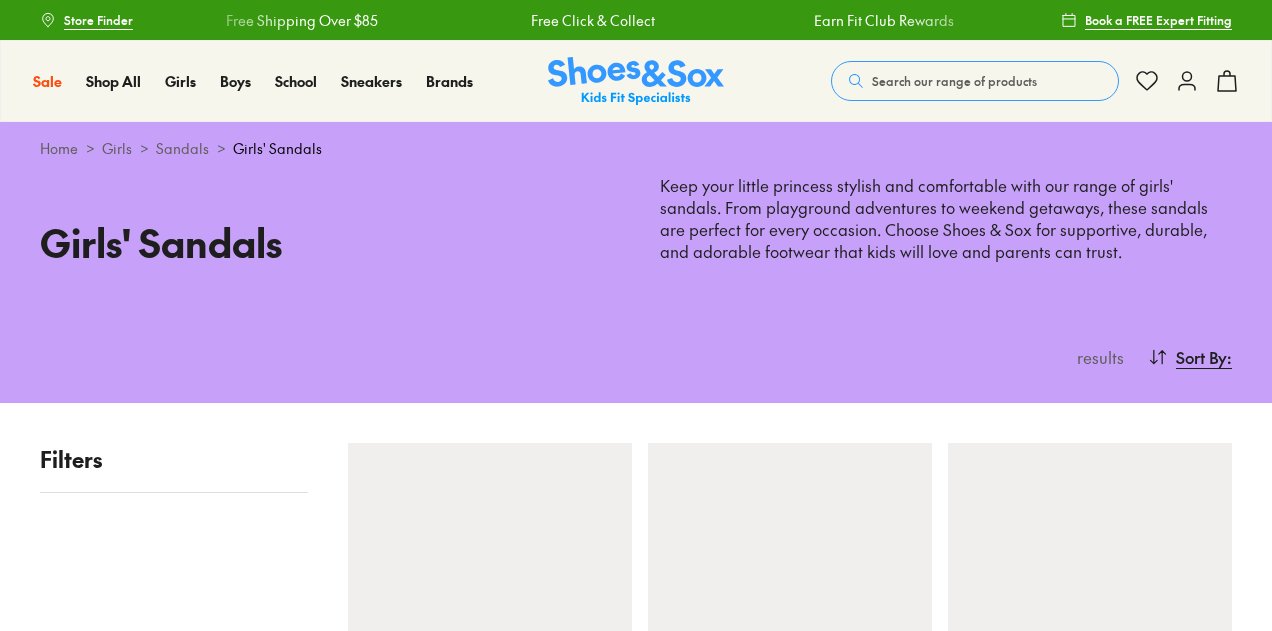 scroll, scrollTop: 0, scrollLeft: 0, axis: both 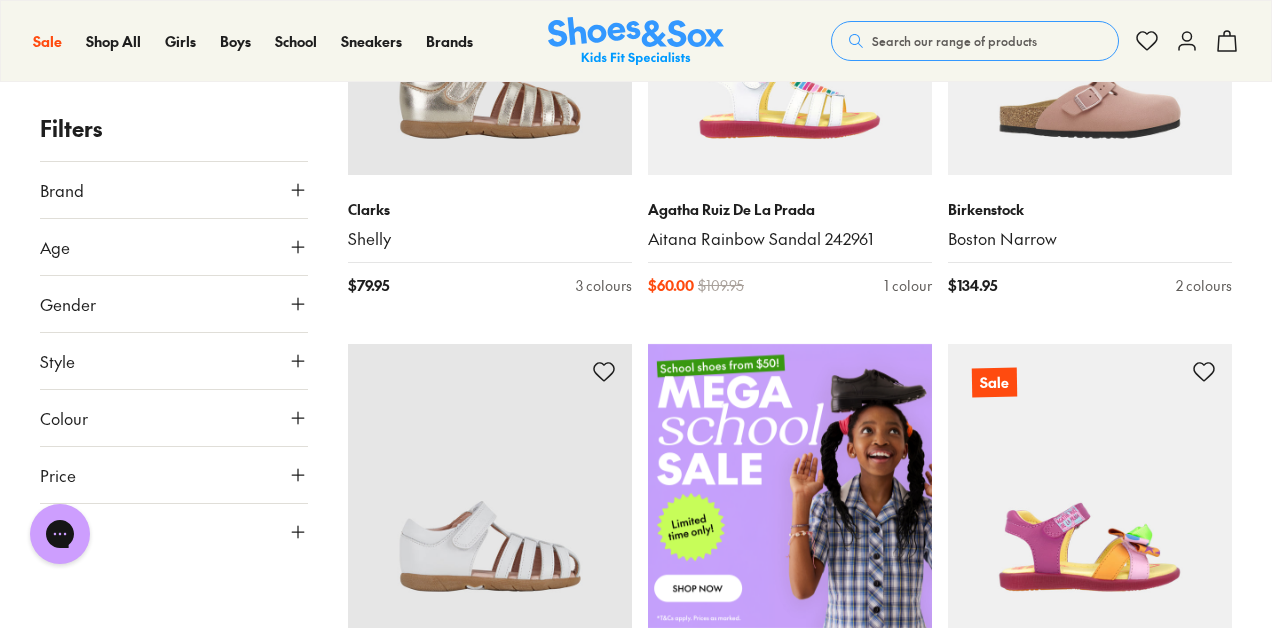 click on "Age" at bounding box center (174, 247) 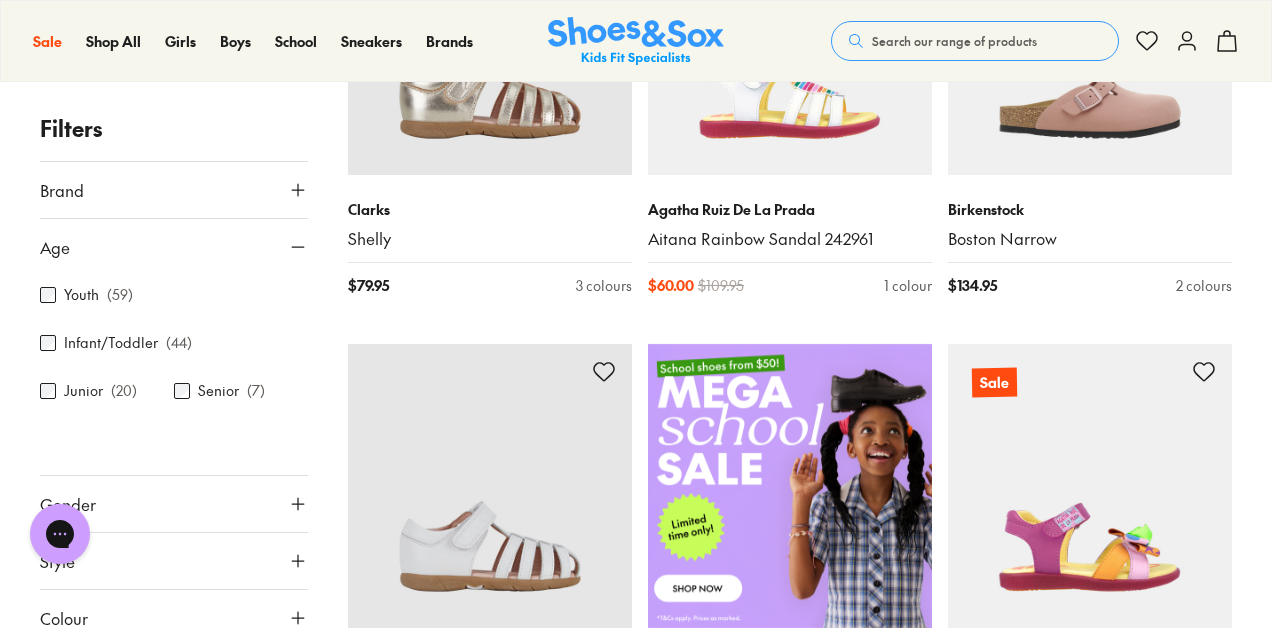 click on "Age" at bounding box center (174, 247) 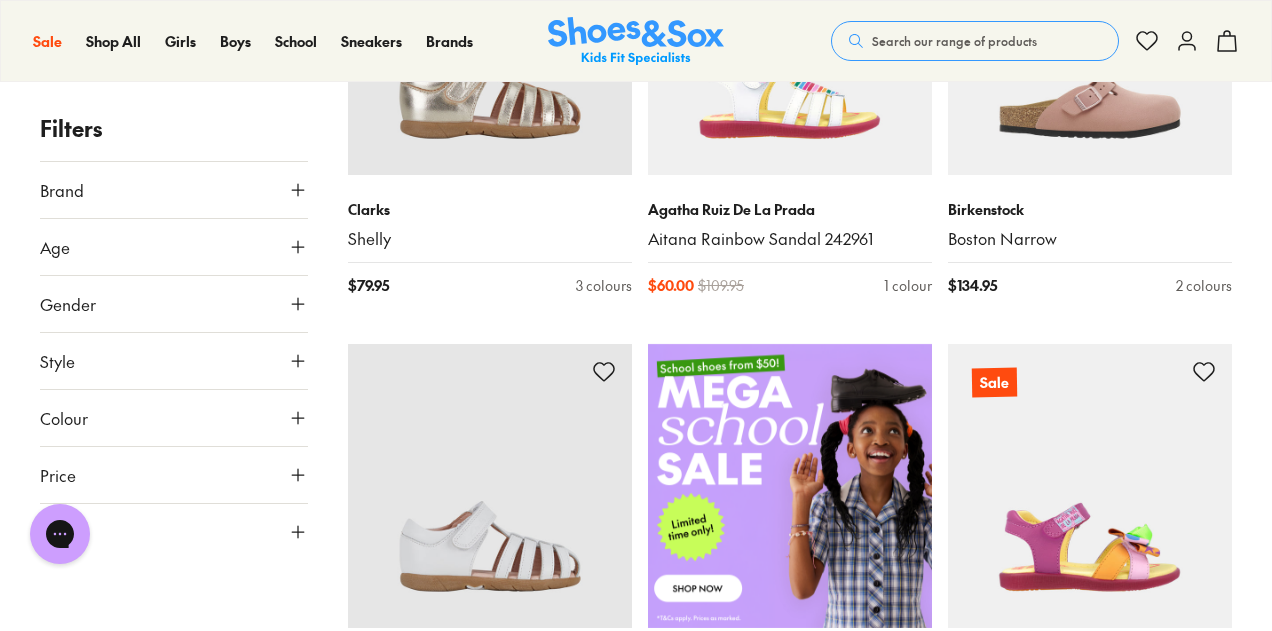 click on "Gender" at bounding box center [174, 304] 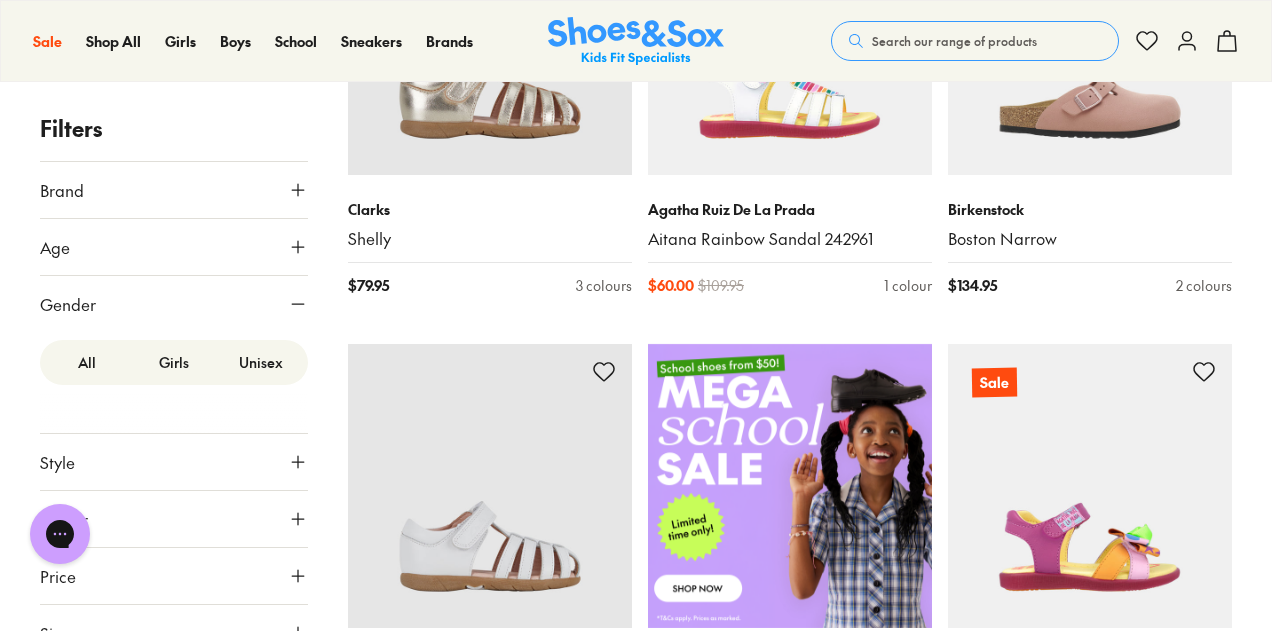click 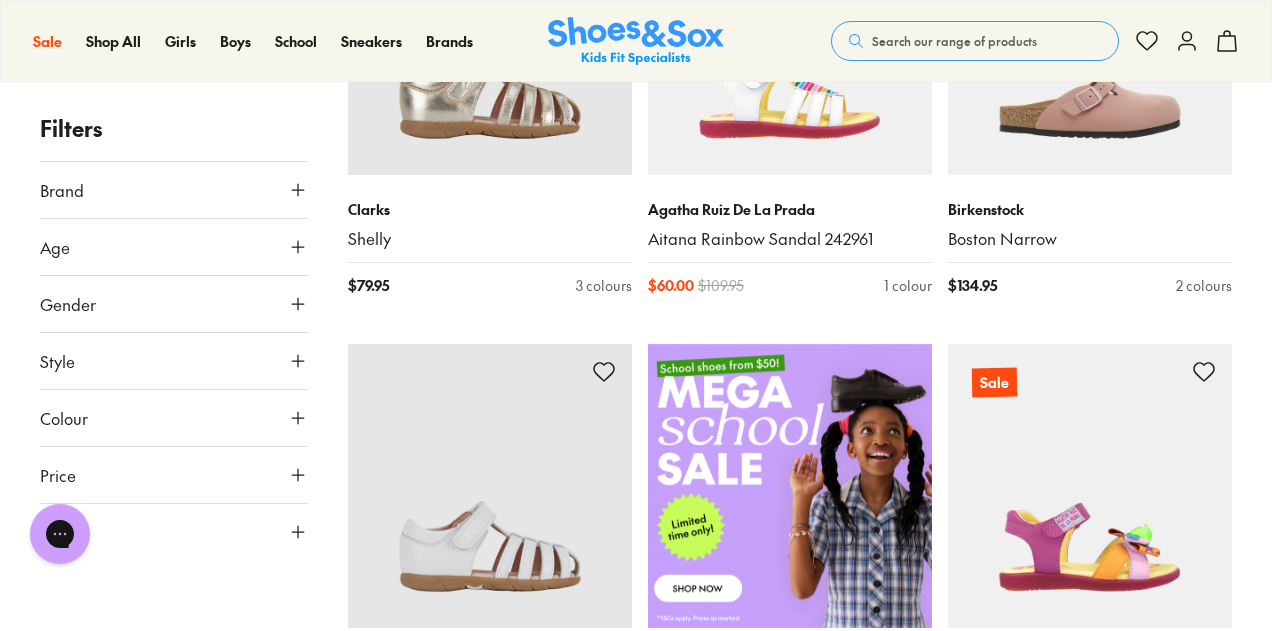 click 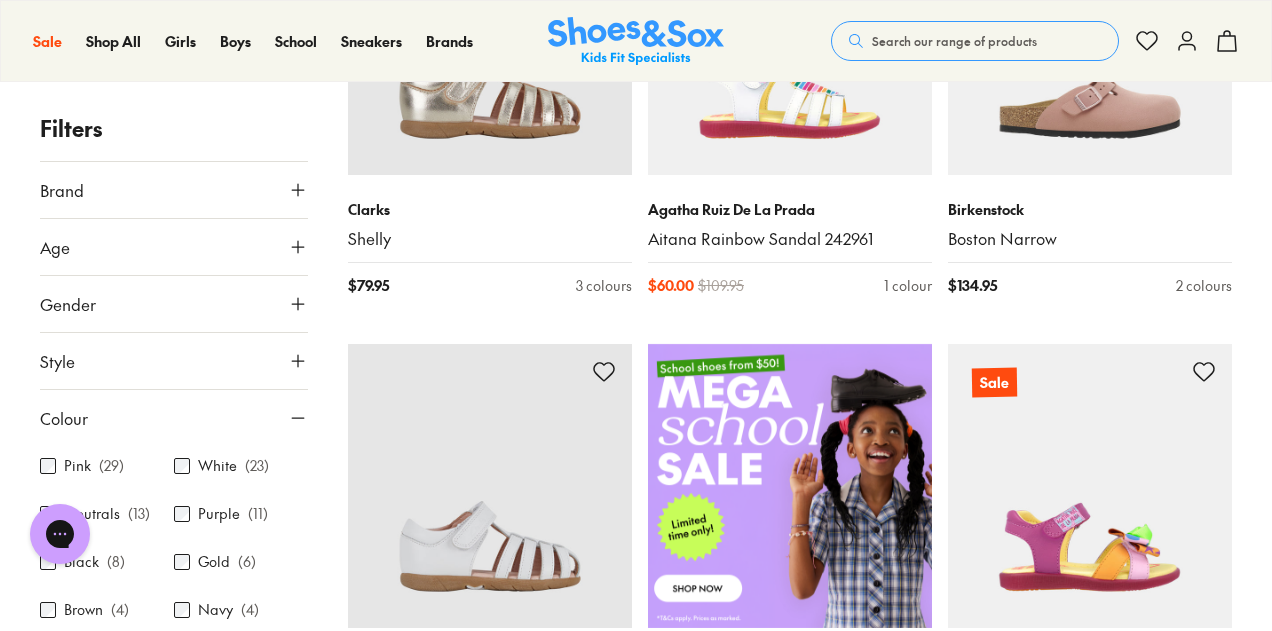 click on "Chat with us" at bounding box center [60, 534] 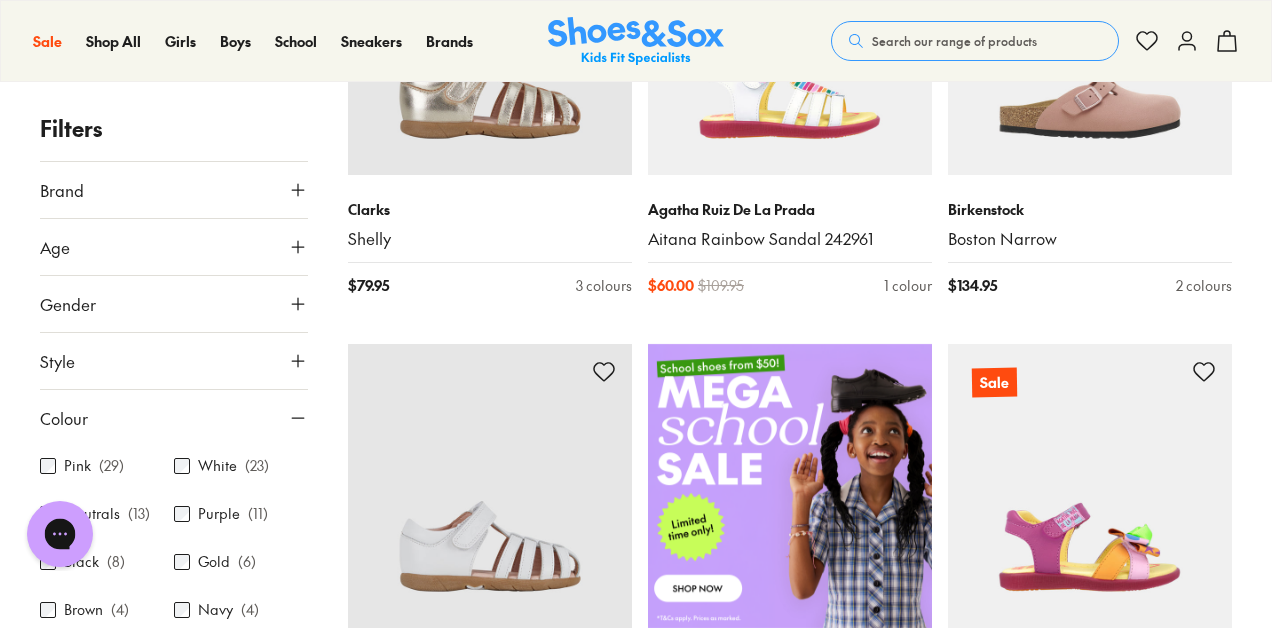 click on "Chat with us" at bounding box center (60, 534) 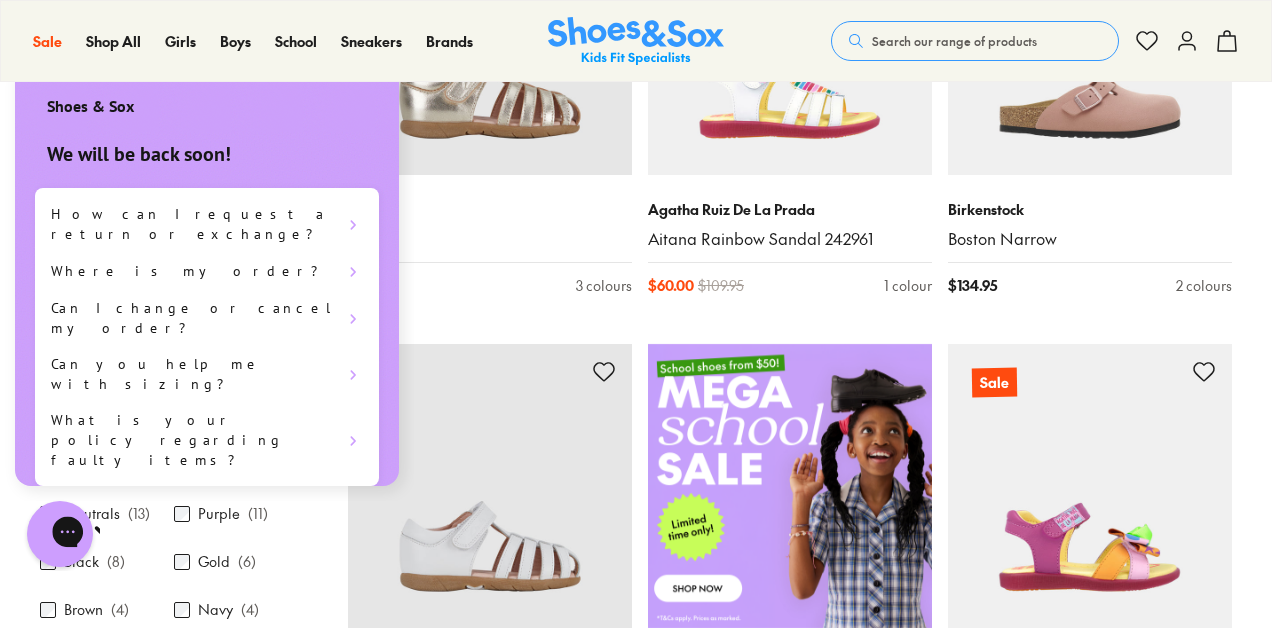 scroll, scrollTop: 0, scrollLeft: 0, axis: both 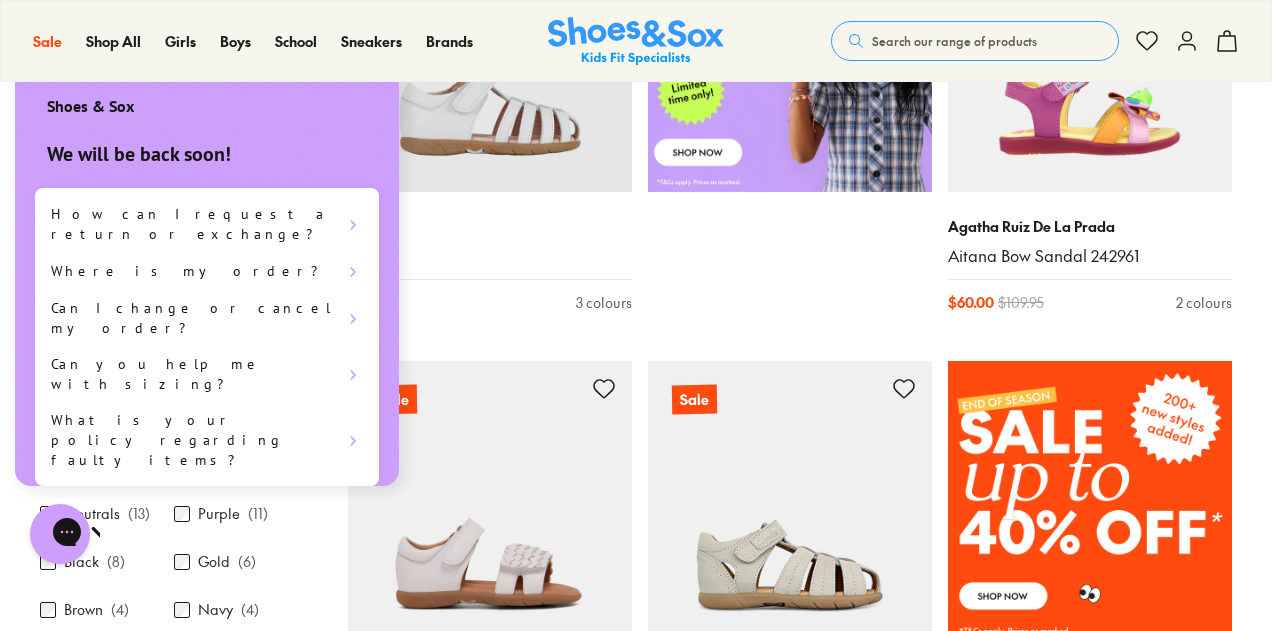 click on "Pink ( 29 ) White ( 23 ) Neutrals ( 13 ) Purple ( 11 ) Black ( 8 ) Gold ( 6 ) Brown ( 4 ) Navy ( 4 ) Blue ( 3 ) Multi Colour ( 3 ) Orange ( 3 ) Silver ( 3 ) Beige ( 2 ) Light Purple ( 2 ) Green ( 1 ) Grey ( 1 ) Light Blue ( 1 ) Light Pink ( 1 ) Red ( 1 ) Tan ( 1 ) Yellow ( 1 )" at bounding box center (174, 718) 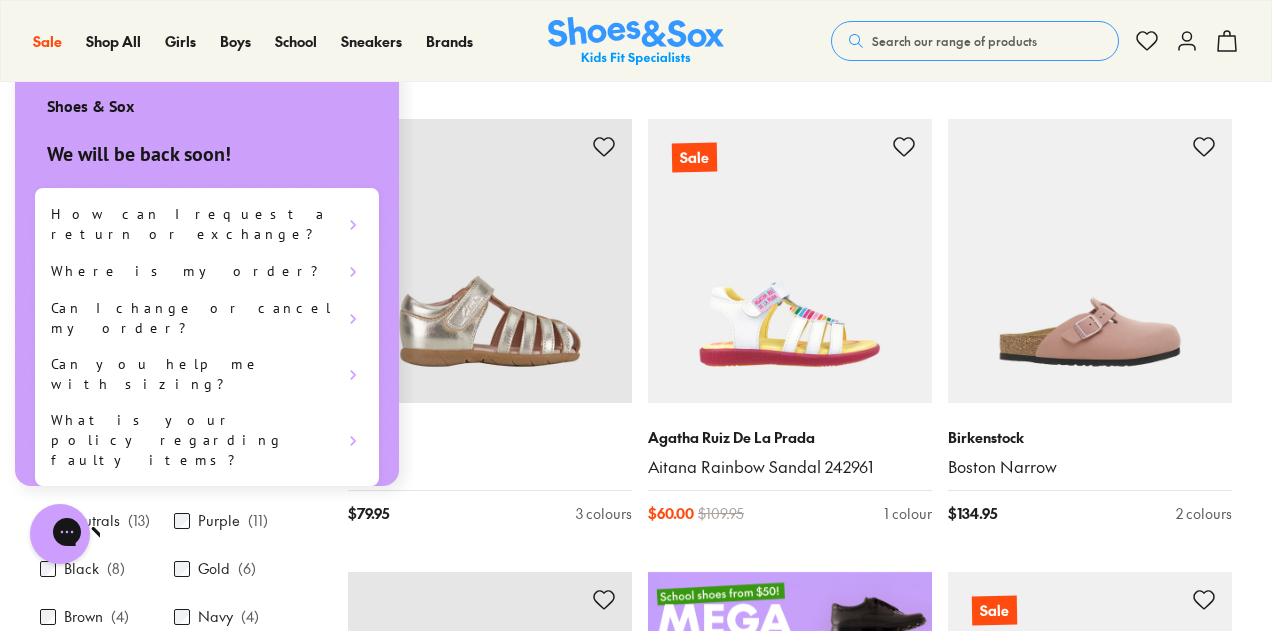 scroll, scrollTop: 0, scrollLeft: 0, axis: both 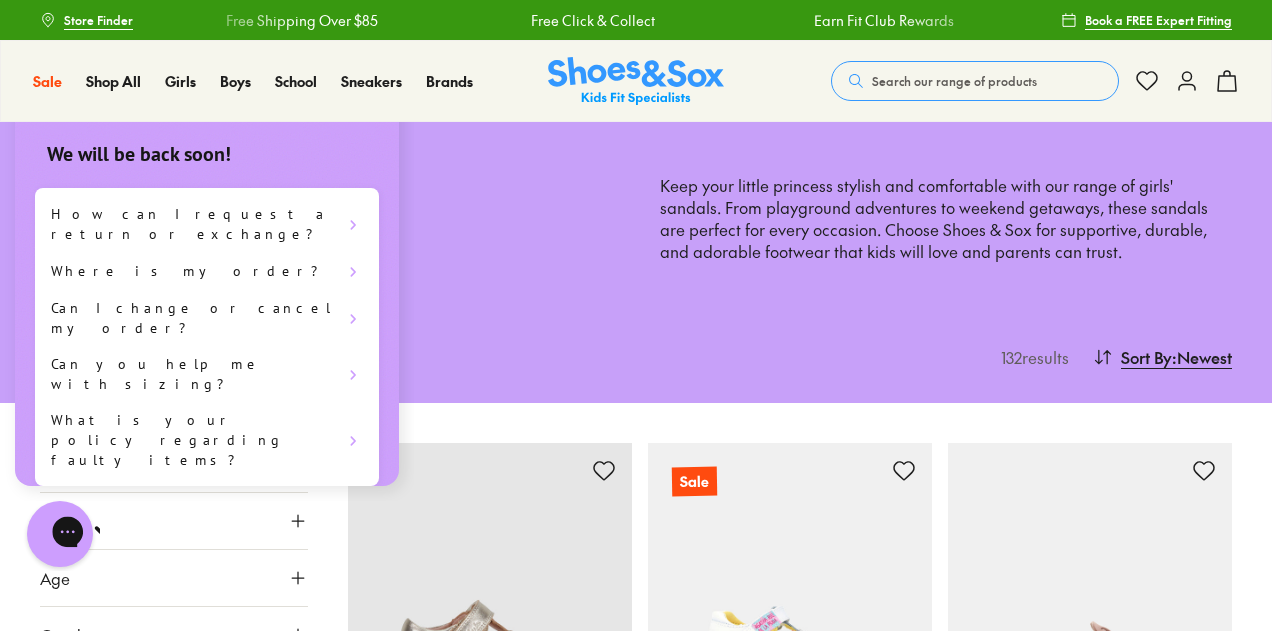 click at bounding box center (138, 534) 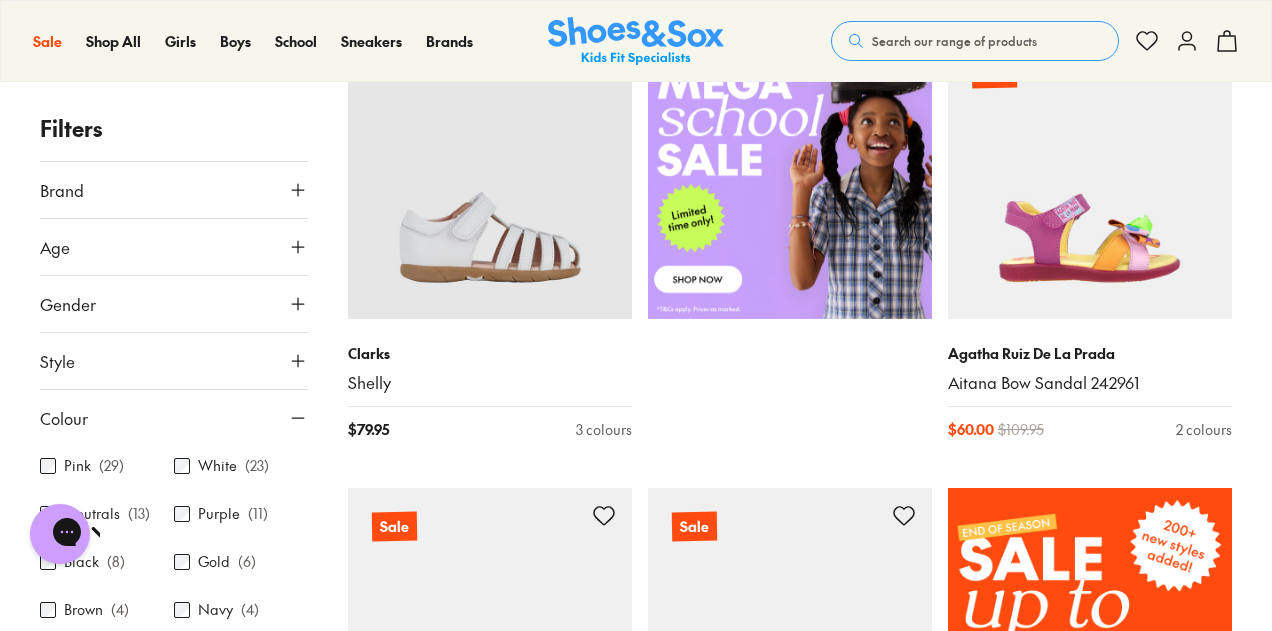 scroll, scrollTop: 875, scrollLeft: 0, axis: vertical 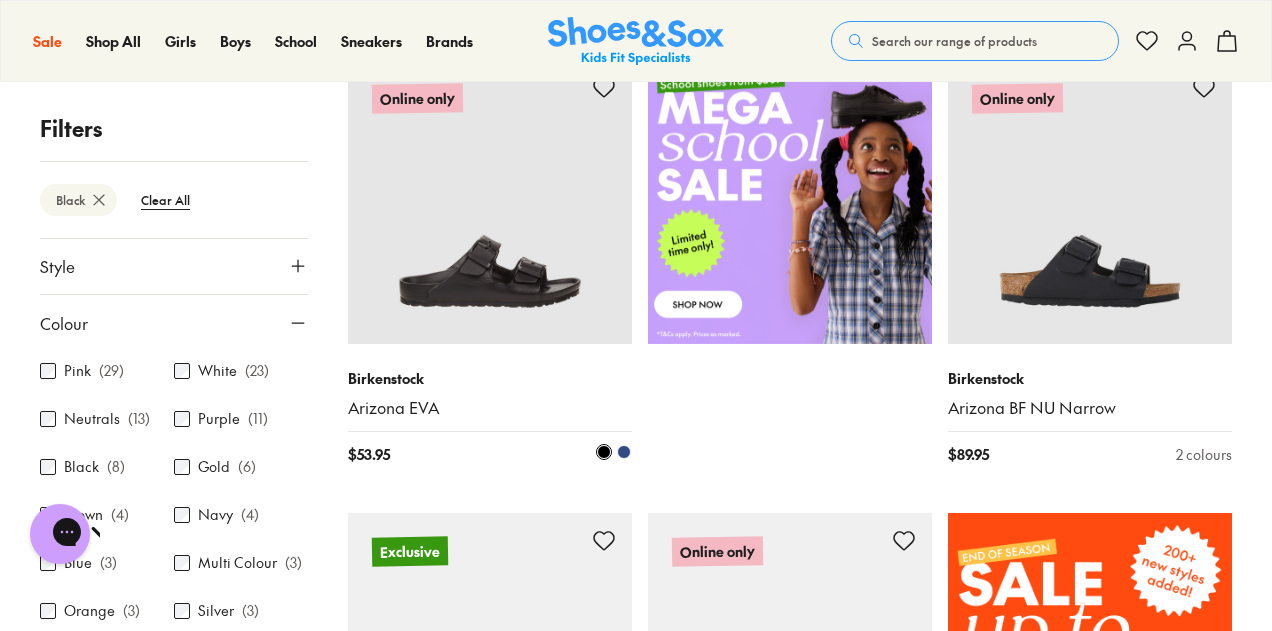 click at bounding box center (490, 202) 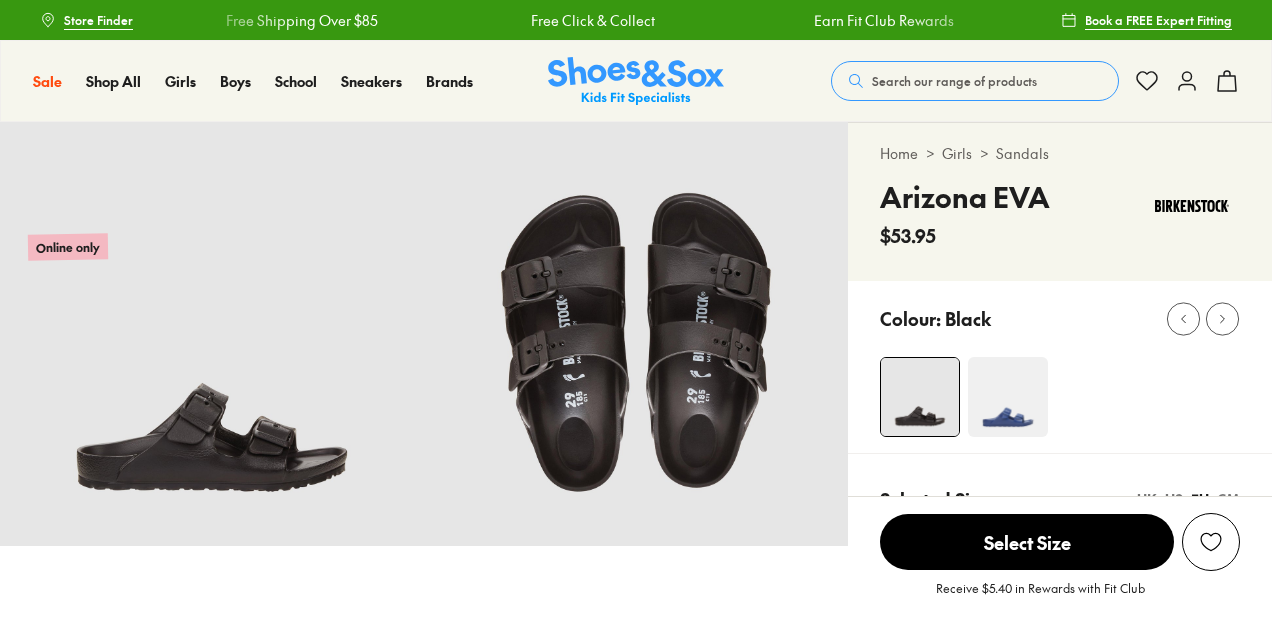 scroll, scrollTop: 0, scrollLeft: 0, axis: both 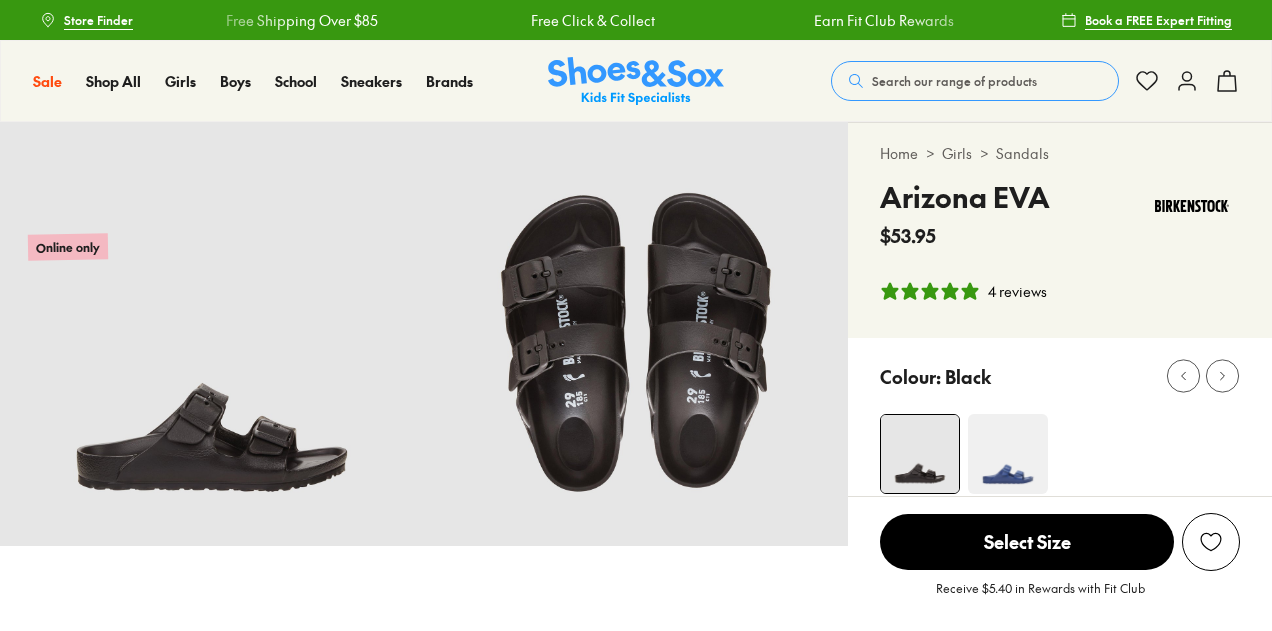 select on "*" 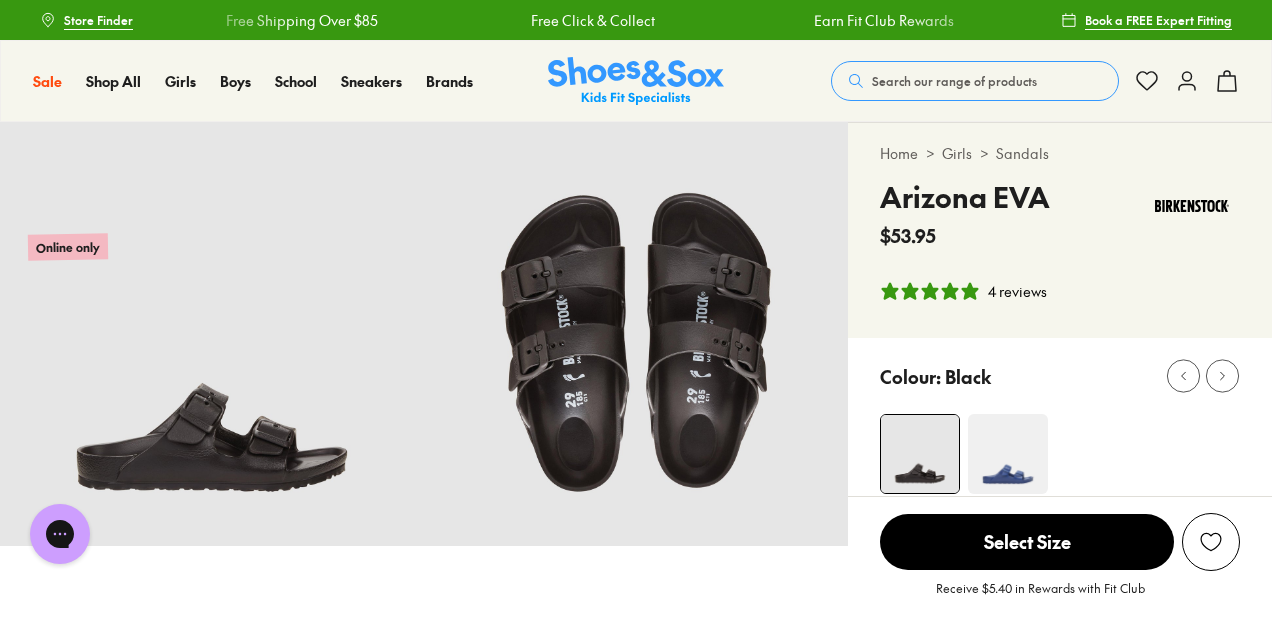 scroll, scrollTop: 0, scrollLeft: 0, axis: both 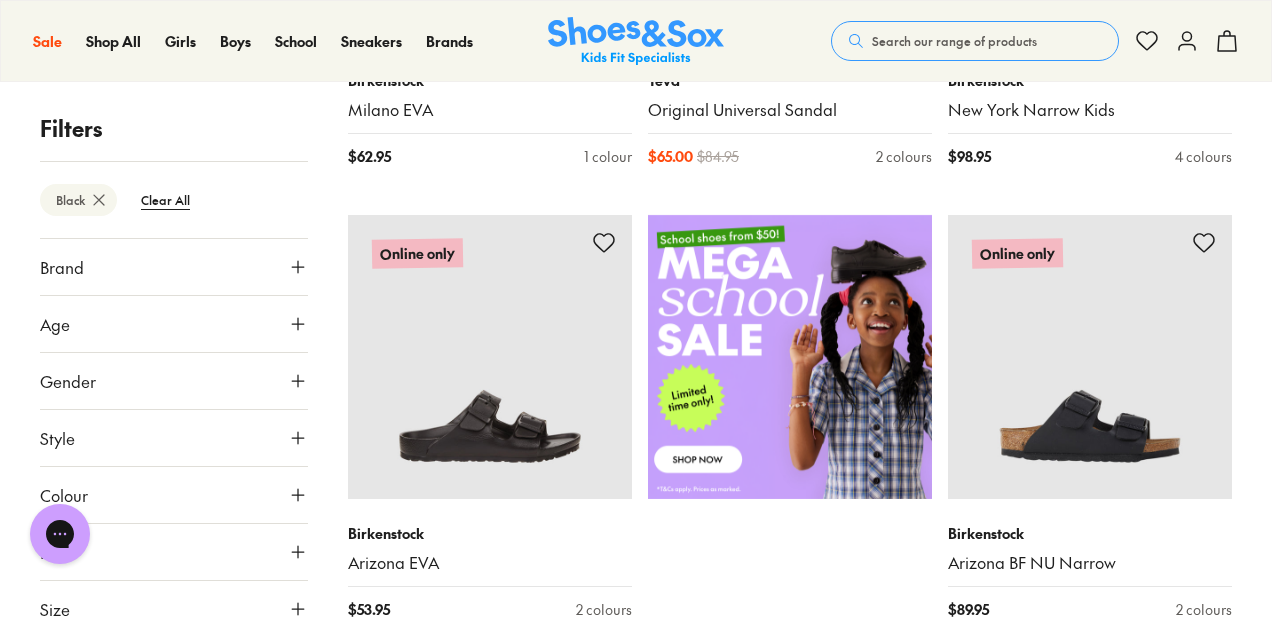 click 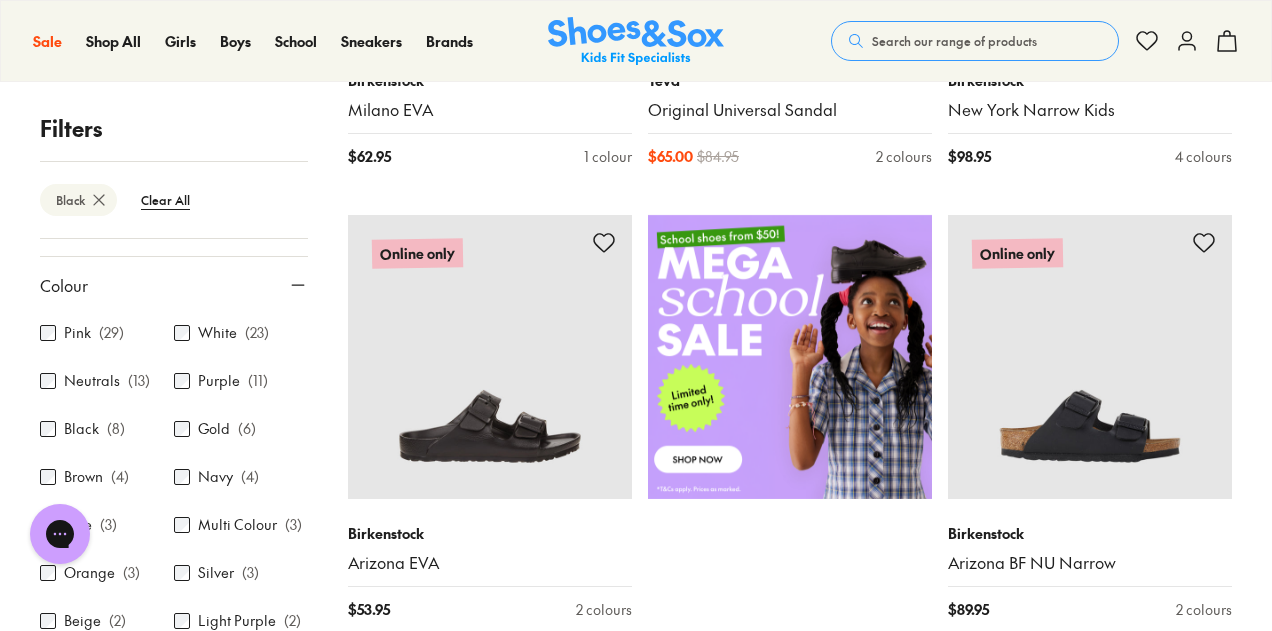 scroll, scrollTop: 212, scrollLeft: 0, axis: vertical 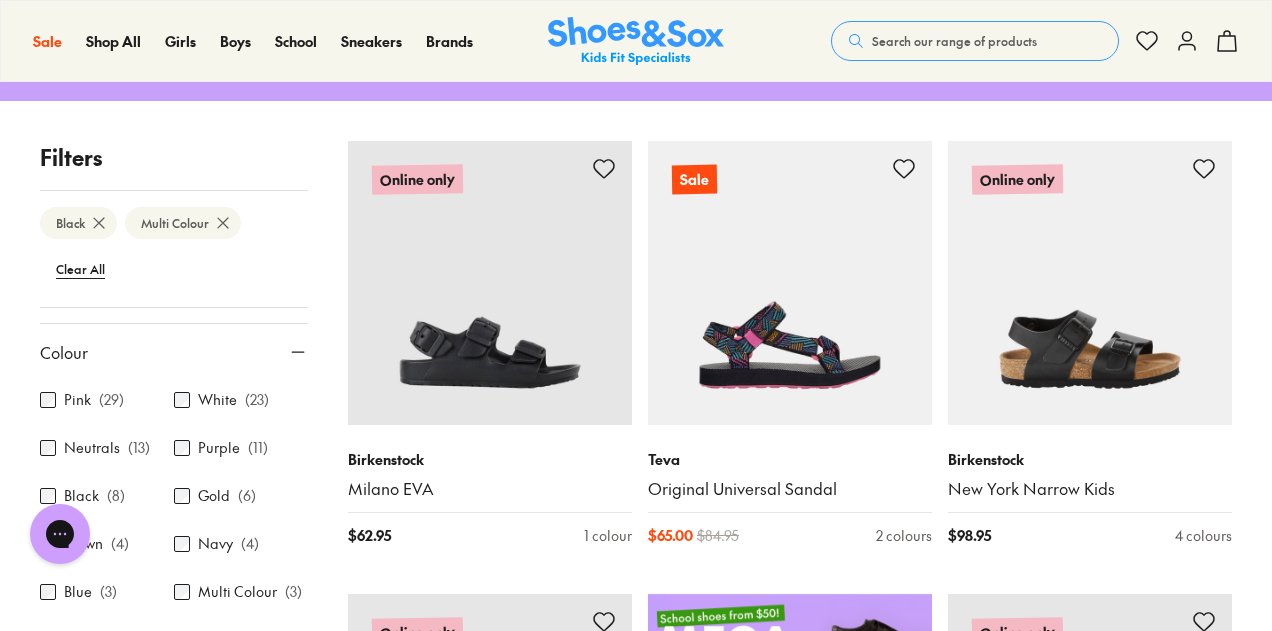 click on "Filters Black   Multi Colour   Clear All Brand Birkenstock ( 4 ) Roc ( 1 ) Teva ( 4 ) Age Youth ( 8 ) Infant/Toddler ( 1 ) Senior ( 2 ) Gender All Unisex Girls Style Sandals ( 11 ) Colour Pink ( 29 ) White ( 23 ) Neutrals ( 13 ) Purple ( 11 ) Black ( 8 ) Gold ( 6 ) Brown ( 4 ) Navy ( 4 ) Blue ( 3 ) Multi Colour ( 3 ) Orange ( 3 ) Silver ( 3 ) Beige ( 2 ) Light Purple ( 2 ) Green ( 1 ) Grey ( 1 ) Light Blue ( 1 ) Light Pink ( 1 ) Red ( 1 ) Tan ( 1 ) Yellow ( 1 ) Price Min $ 52.5 Max $ 99 Size EU UK US 0-12 Months 19 20 1-3 Years 21 23 25 26 27 3-8 Years 28 29 30 31 32 33 34 8+ Years 35 37 38 39 Online only Birkenstock Milano EVA $ 62.95 1 colour Sale Teva Original Universal Sandal $ 65.00 $ 84.95 2 colours Online only Birkenstock New York Narrow Kids $ 98.95 4 colours Online only Birkenstock Arizona EVA $ 53.95 2 colours Online only Birkenstock Arizona BF NU Narrow $ 89.95 2 colours Exclusive Roc Kristy II $ 79.95 1 colour Online only Teva Original Uni Sandal Infant $ 65.00 $ 84.95 1 colour Online only Teva $" at bounding box center (636, 1261) 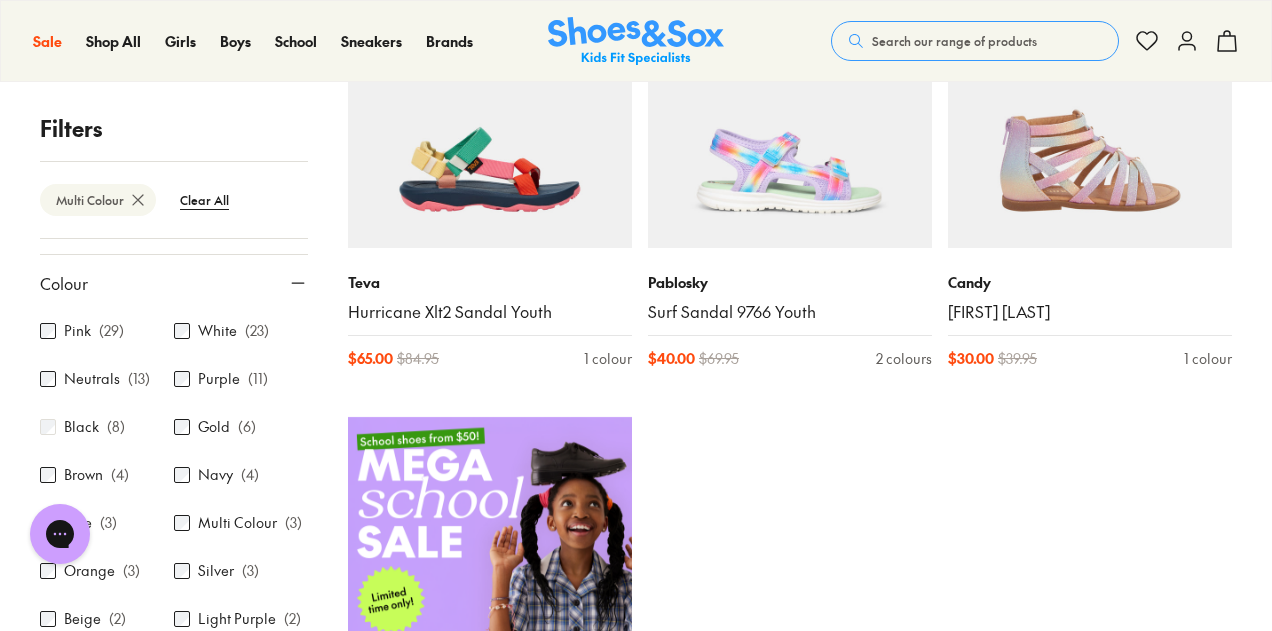 scroll, scrollTop: 489, scrollLeft: 0, axis: vertical 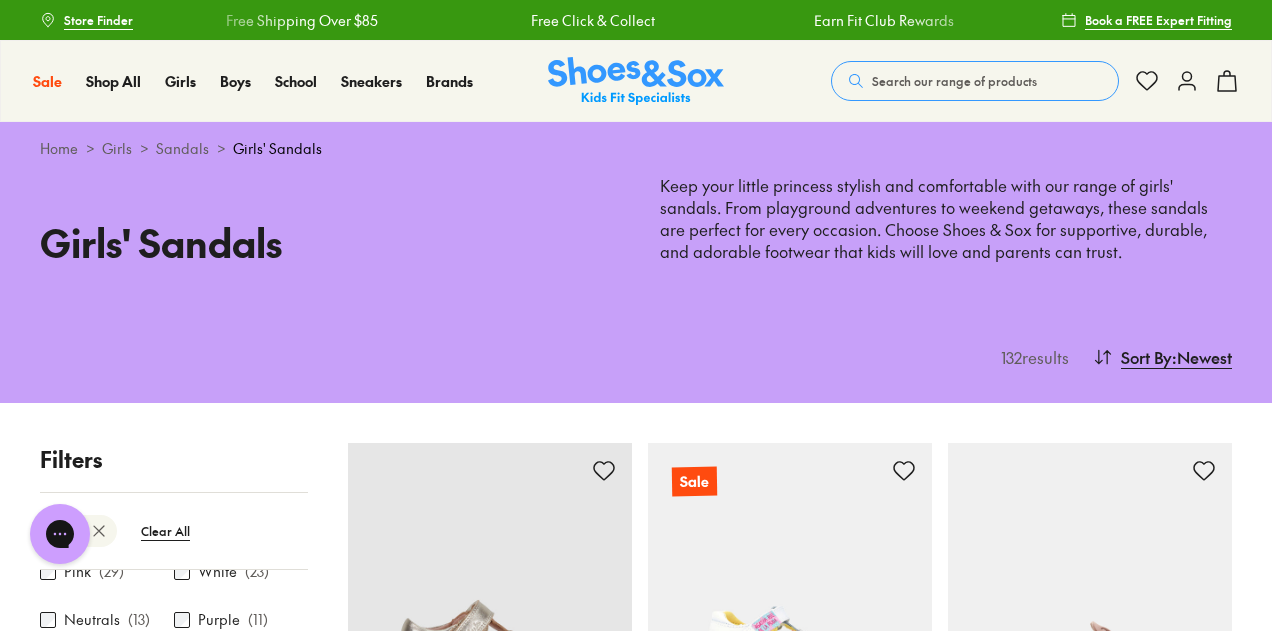 type on "****" 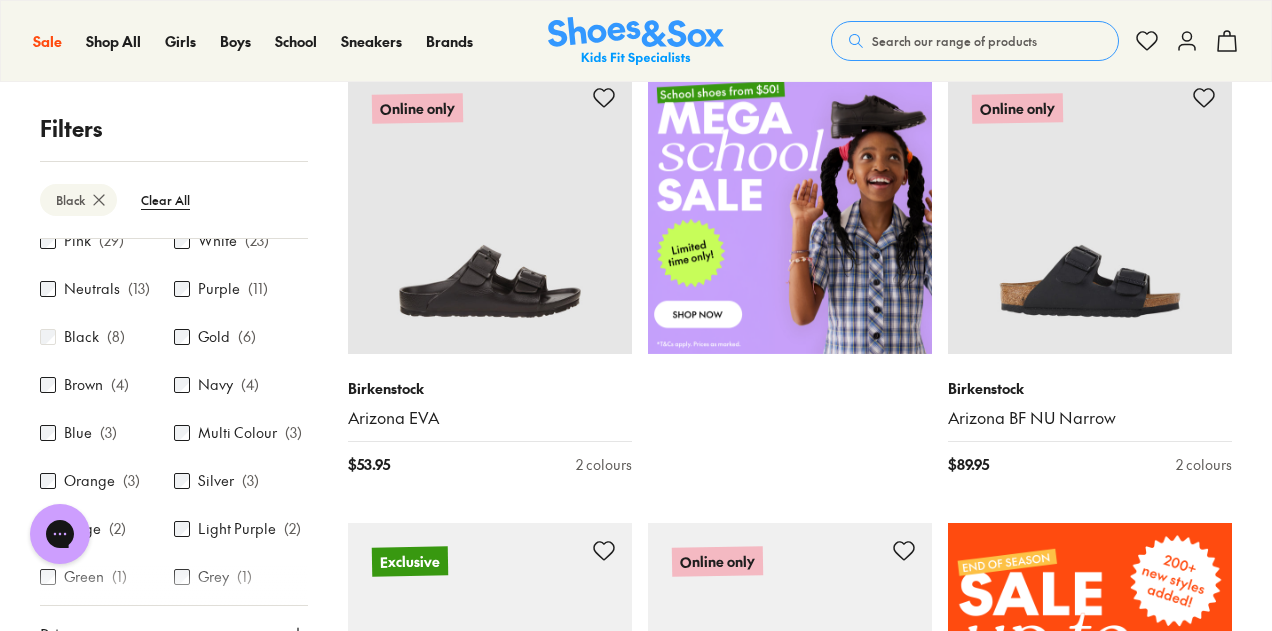 scroll, scrollTop: 847, scrollLeft: 0, axis: vertical 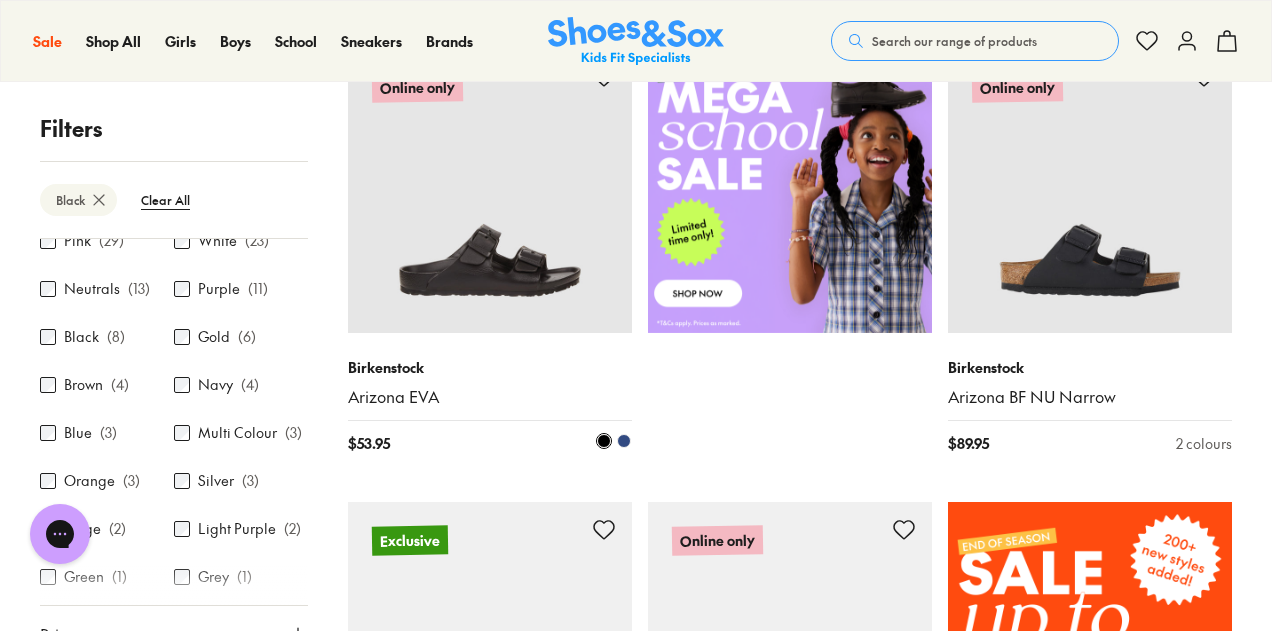 click at bounding box center (490, 191) 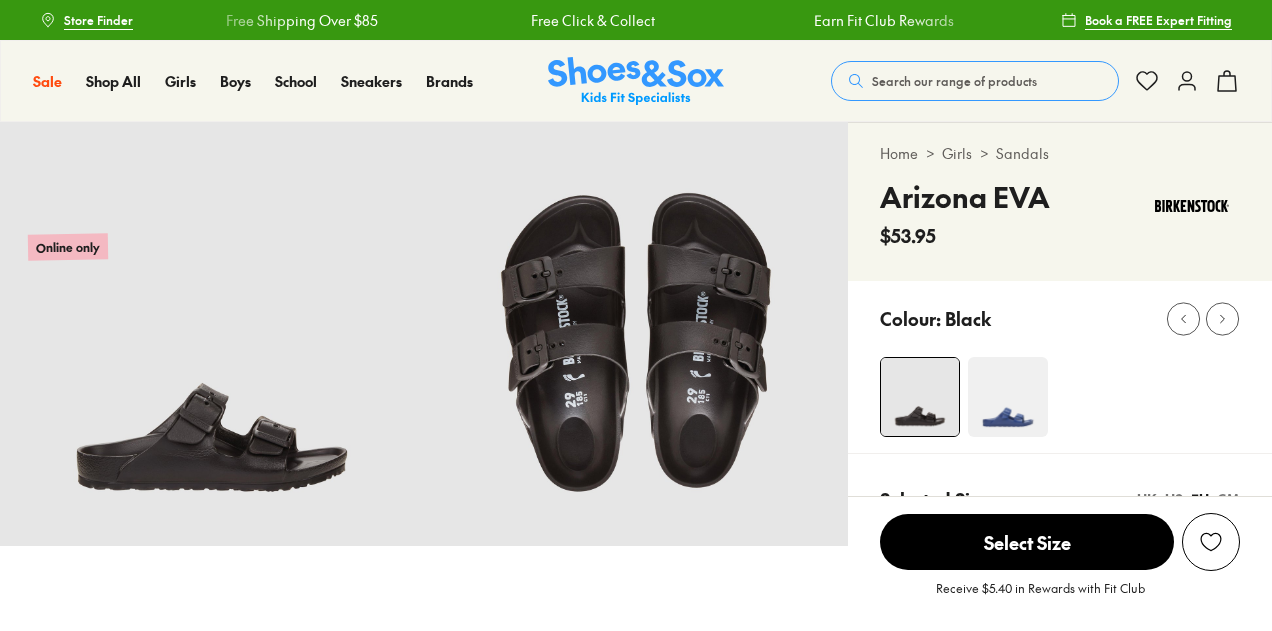 scroll, scrollTop: 0, scrollLeft: 0, axis: both 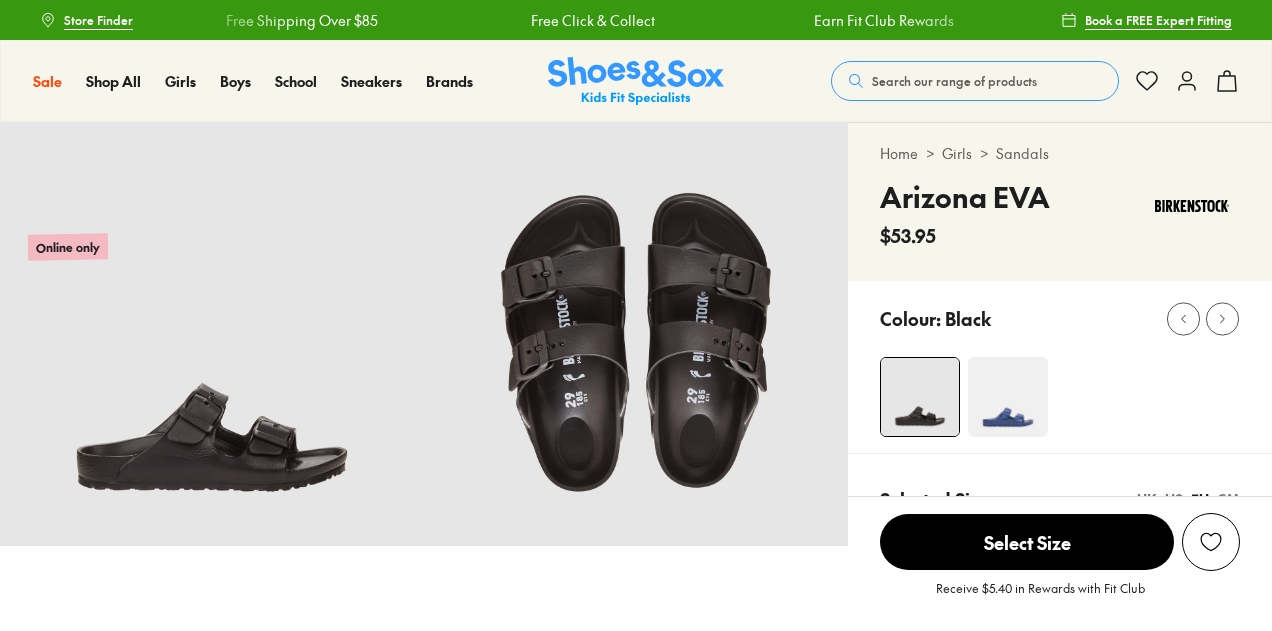 select on "*" 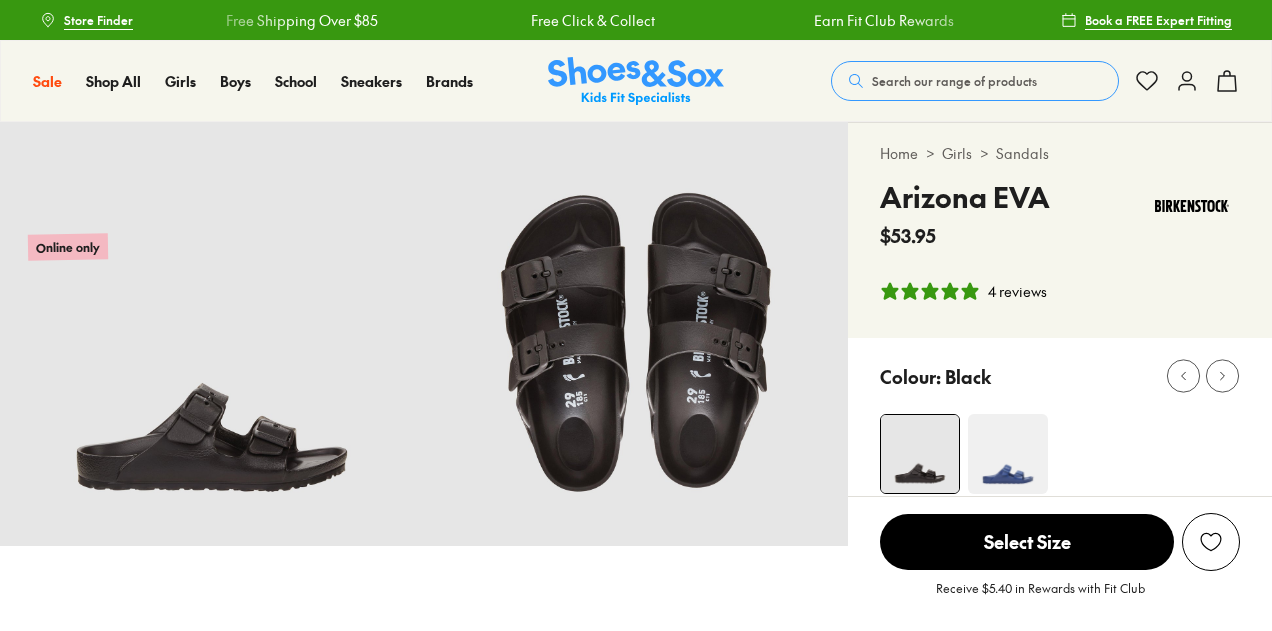 click 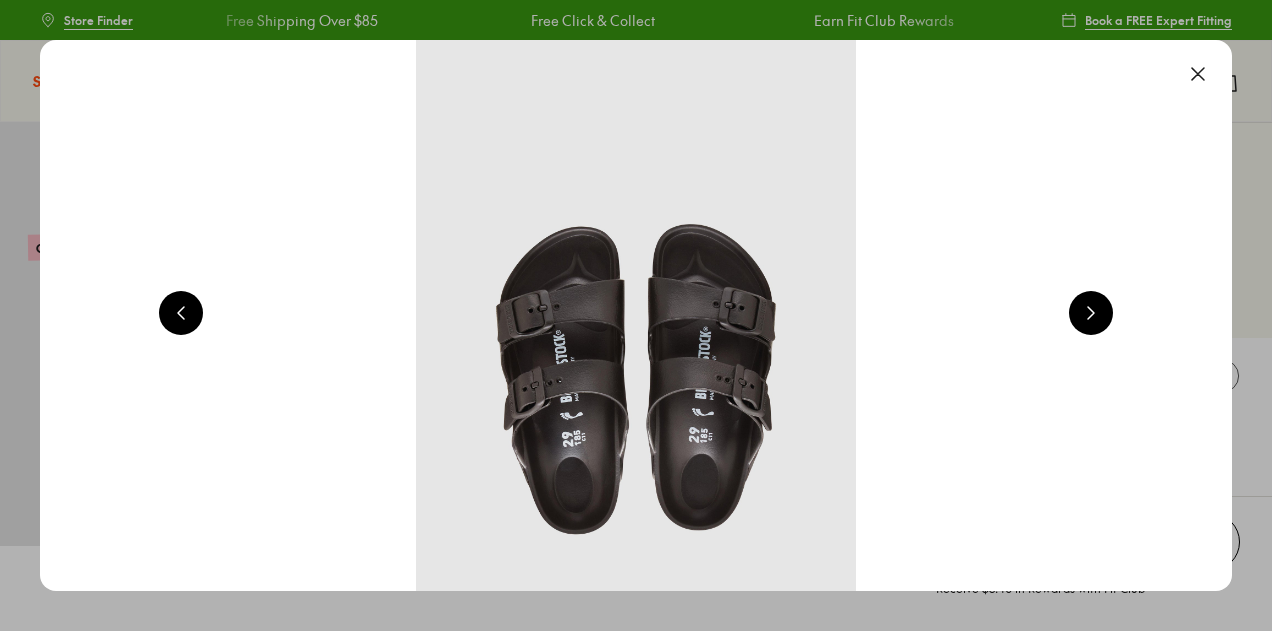 scroll, scrollTop: 0, scrollLeft: 1200, axis: horizontal 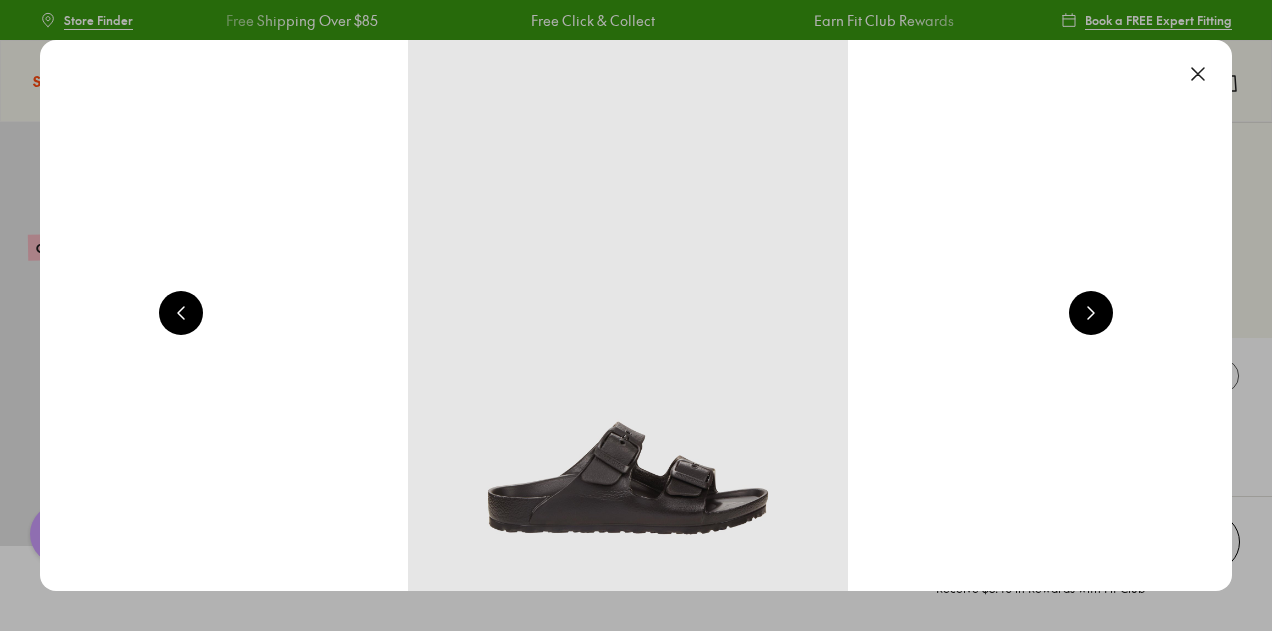 click at bounding box center [1091, 313] 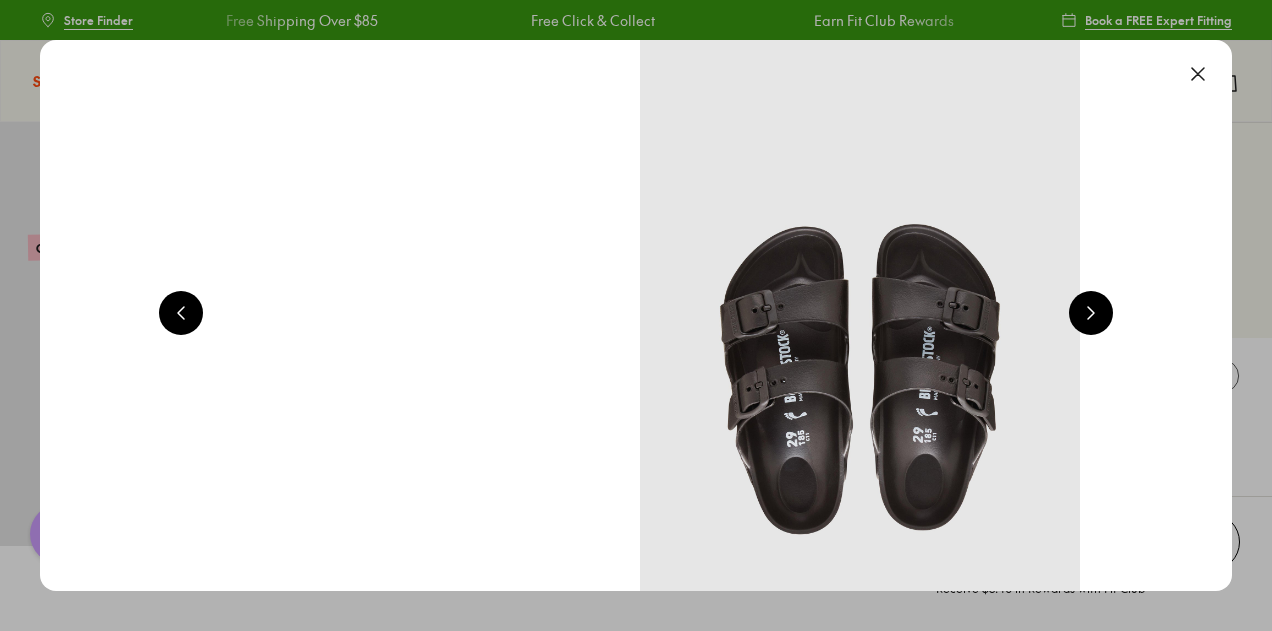 scroll, scrollTop: 0, scrollLeft: 2400, axis: horizontal 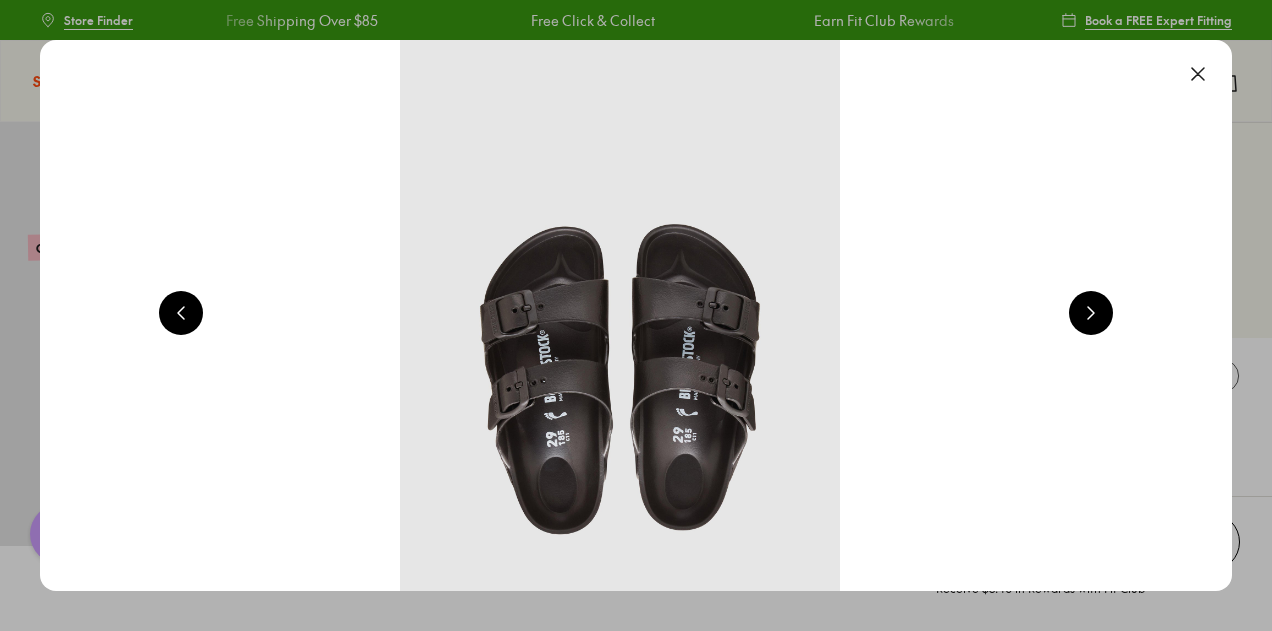 click at bounding box center (1091, 313) 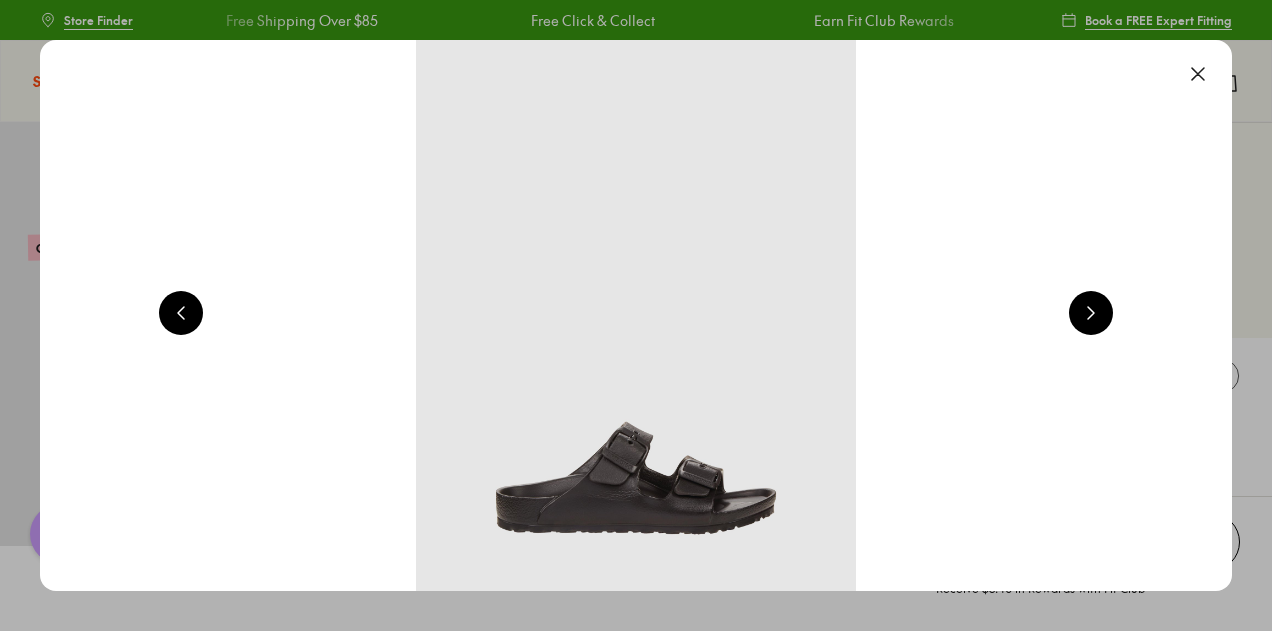 scroll, scrollTop: 0, scrollLeft: 1200, axis: horizontal 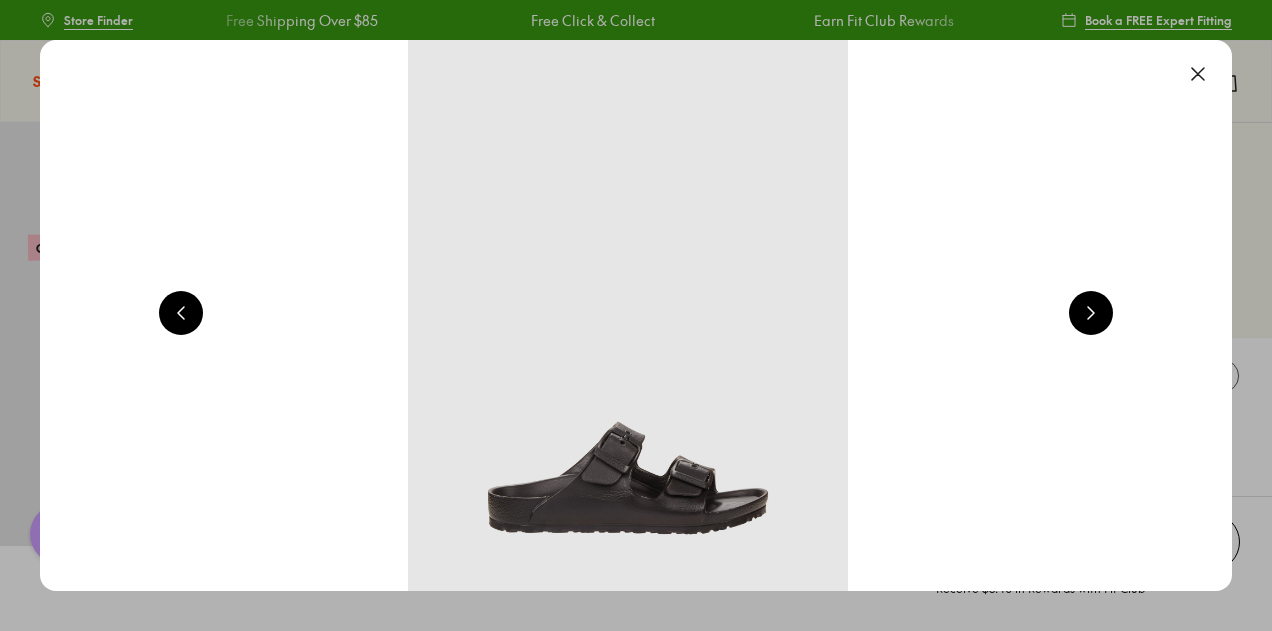 click at bounding box center [628, 315] 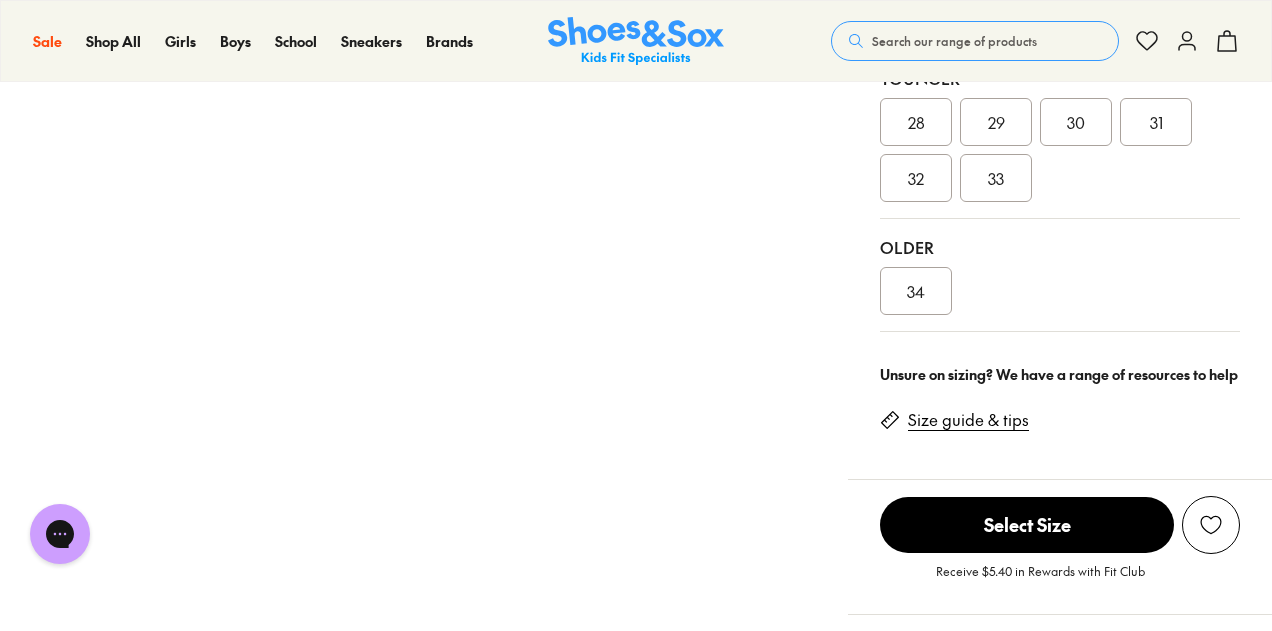 scroll, scrollTop: 649, scrollLeft: 0, axis: vertical 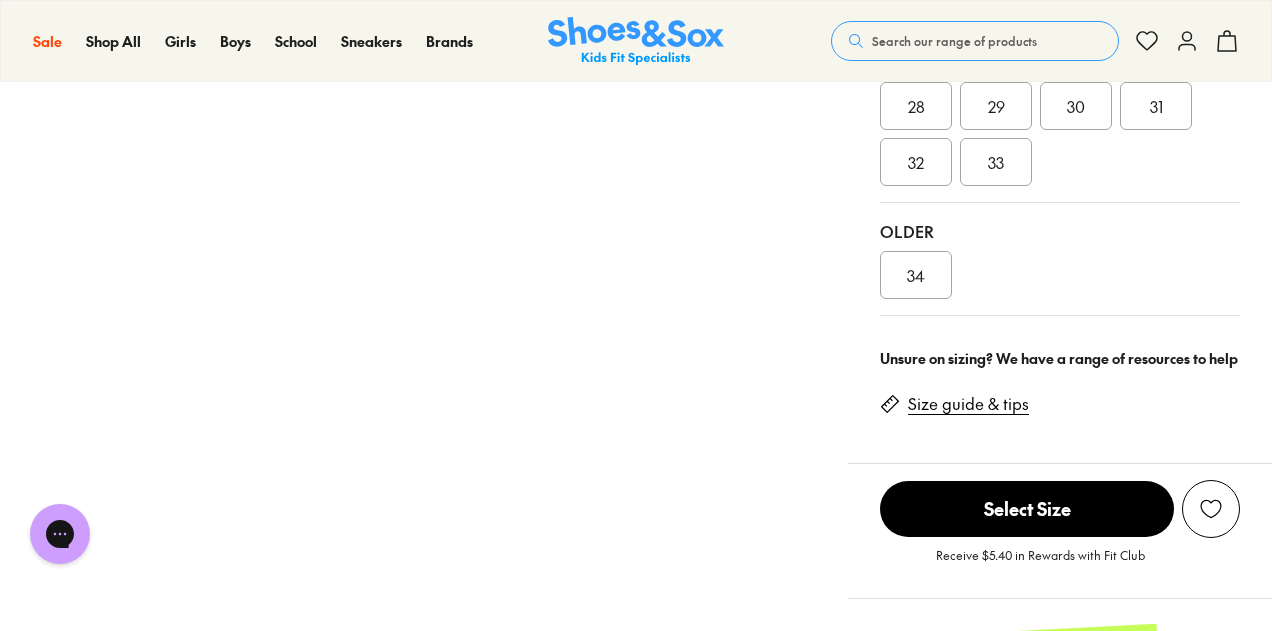click on "Size guide & tips" at bounding box center (968, 404) 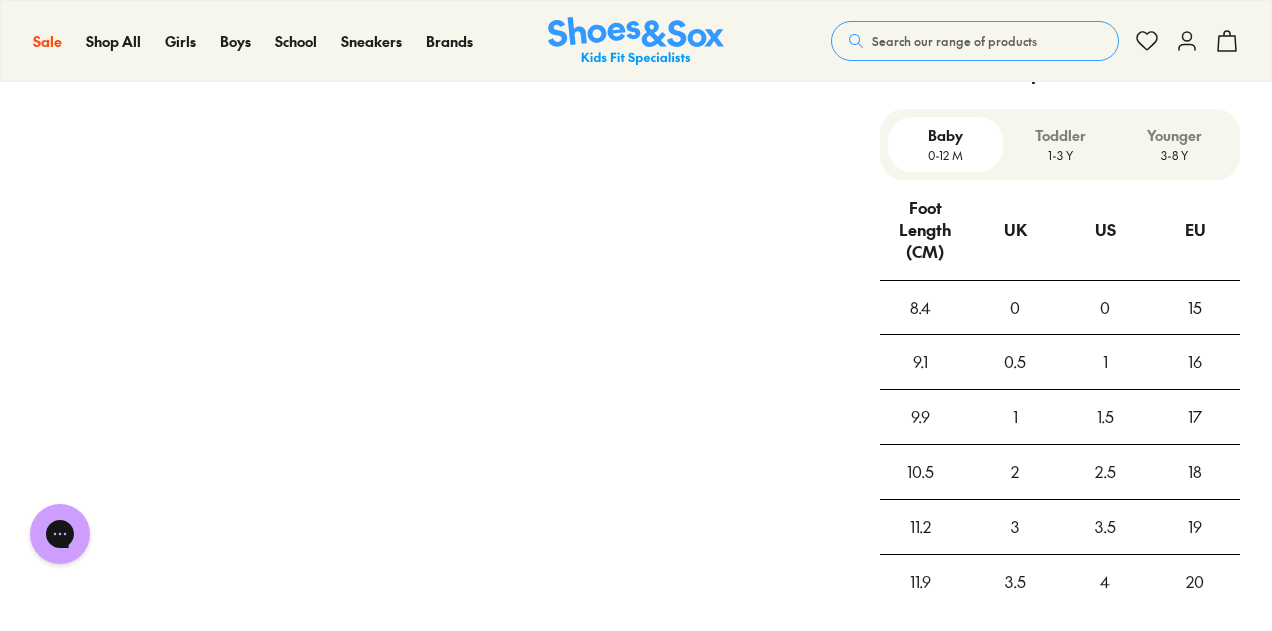scroll, scrollTop: 1613, scrollLeft: 0, axis: vertical 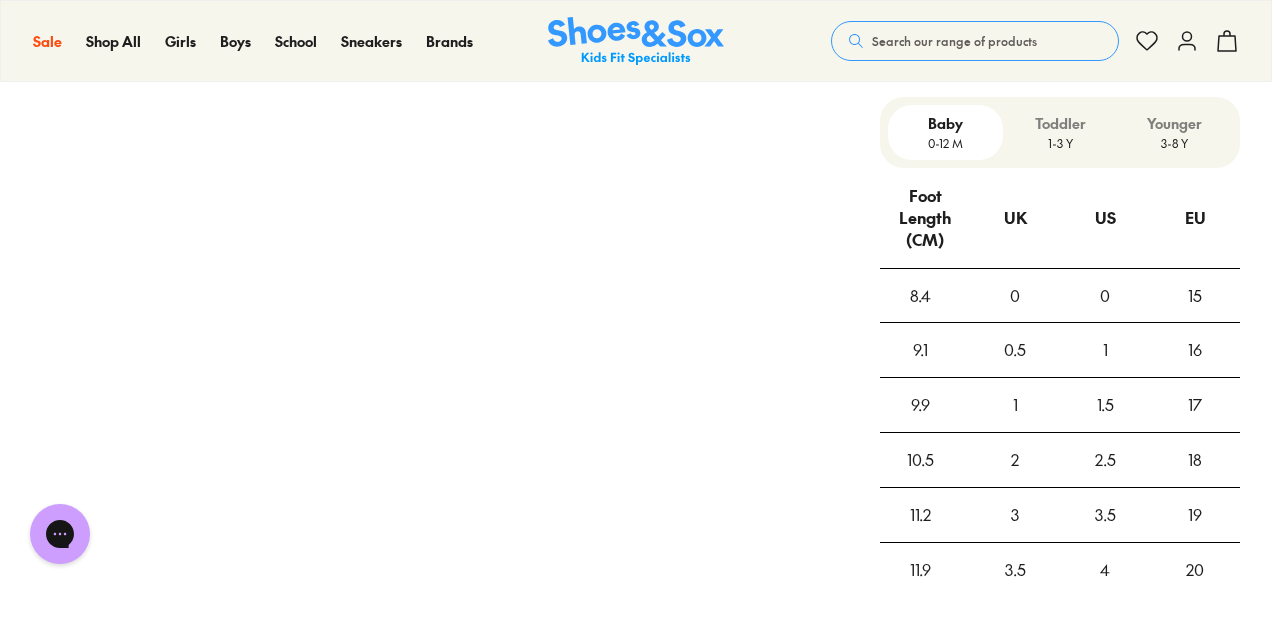 click on "3-8 Y" at bounding box center (1174, 143) 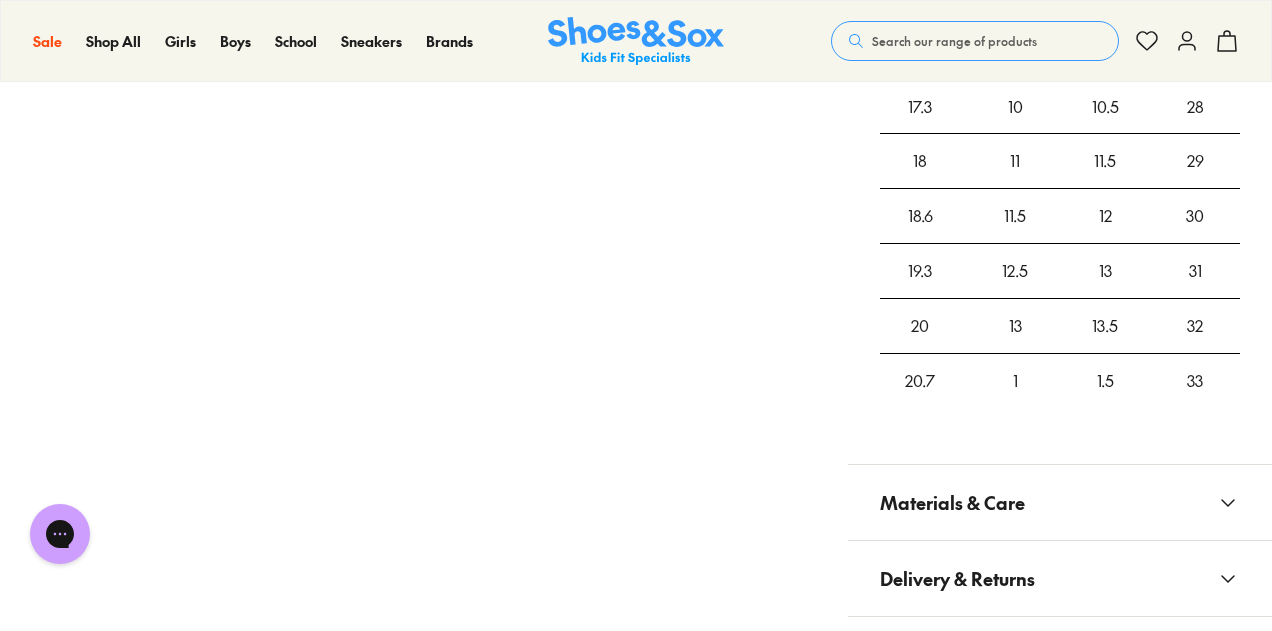 scroll, scrollTop: 1813, scrollLeft: 0, axis: vertical 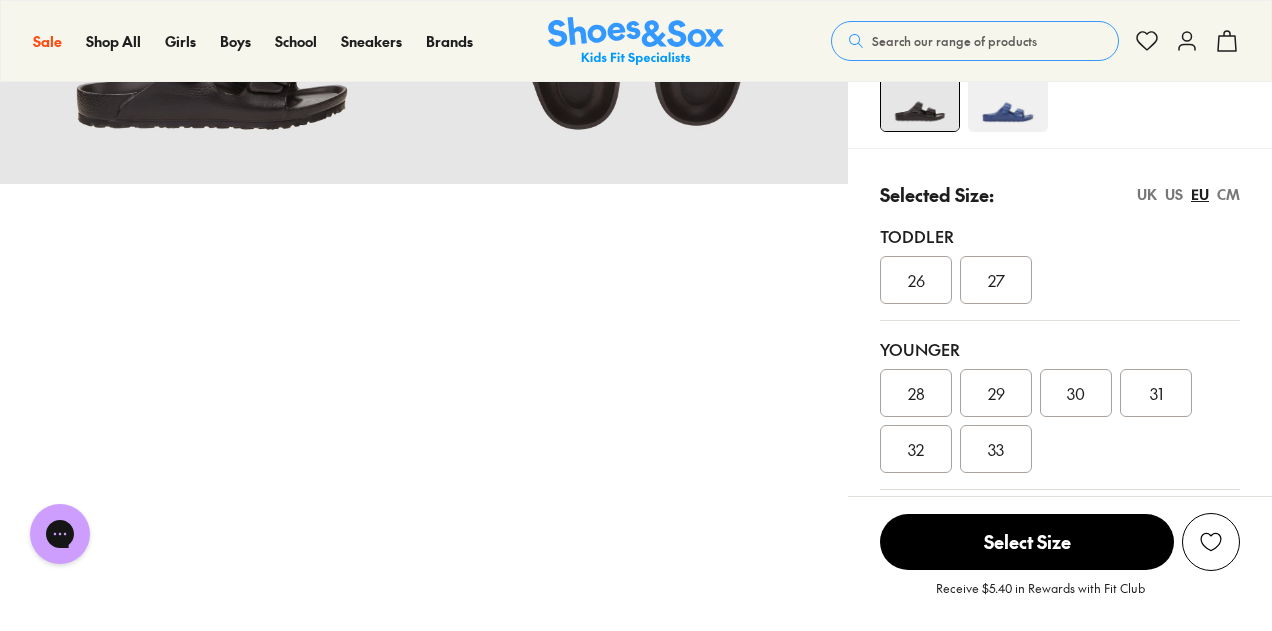 click on "UK" at bounding box center [1147, 194] 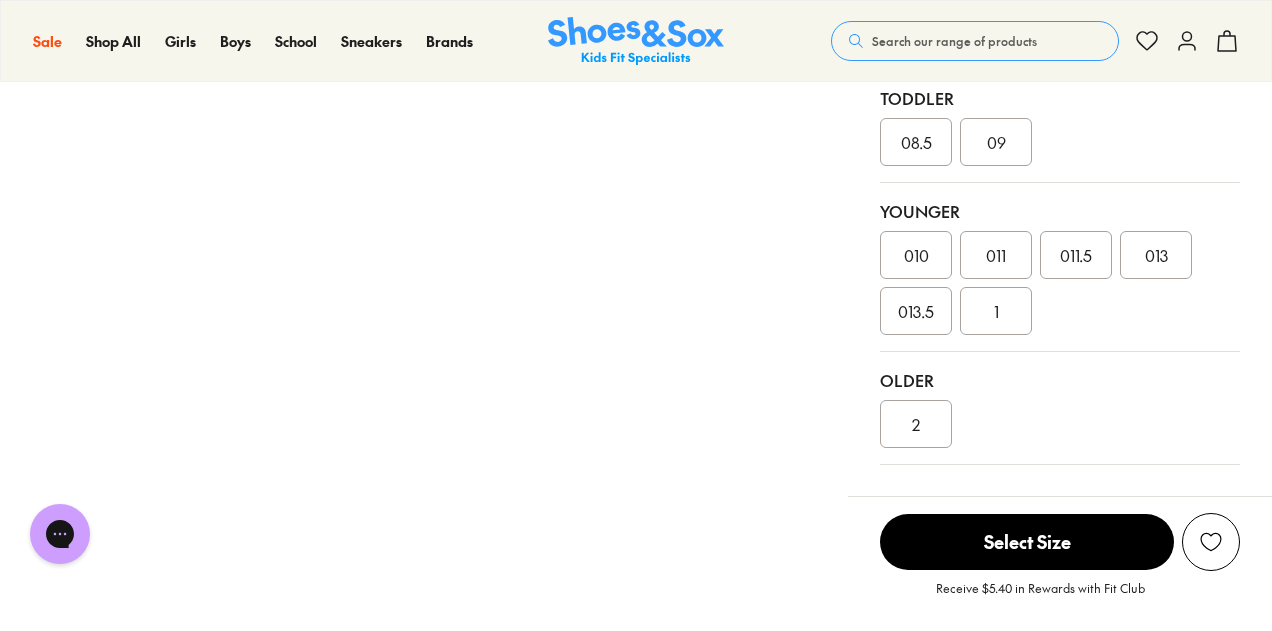 scroll, scrollTop: 518, scrollLeft: 0, axis: vertical 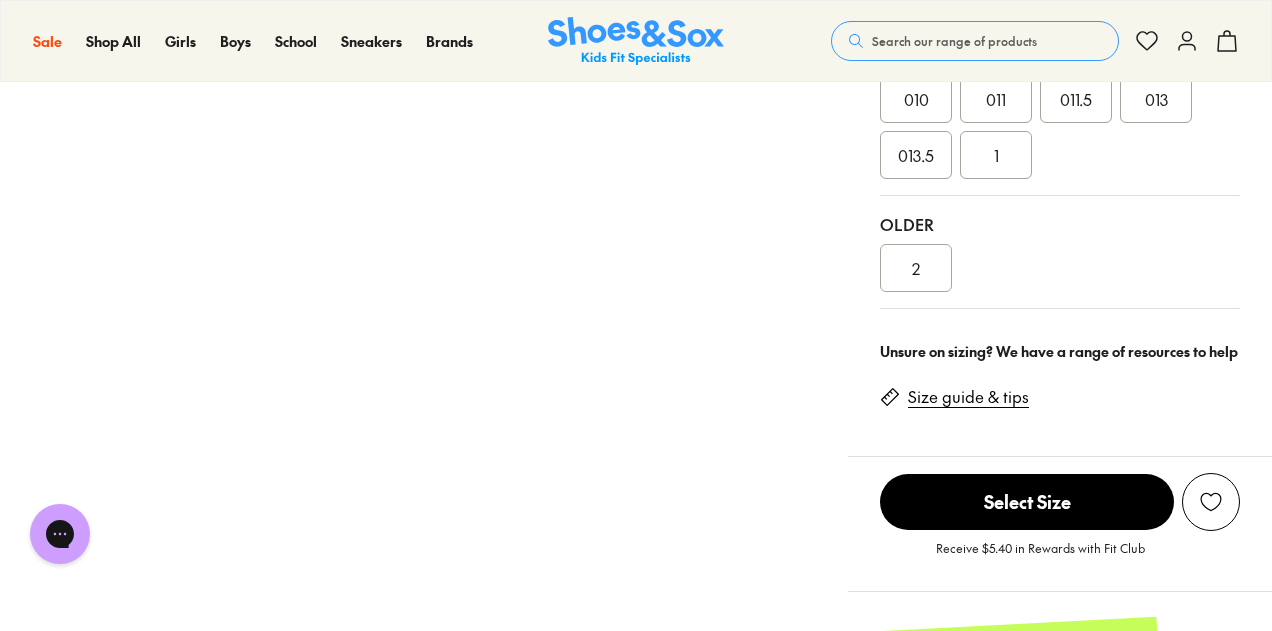 click on "2" at bounding box center [916, 268] 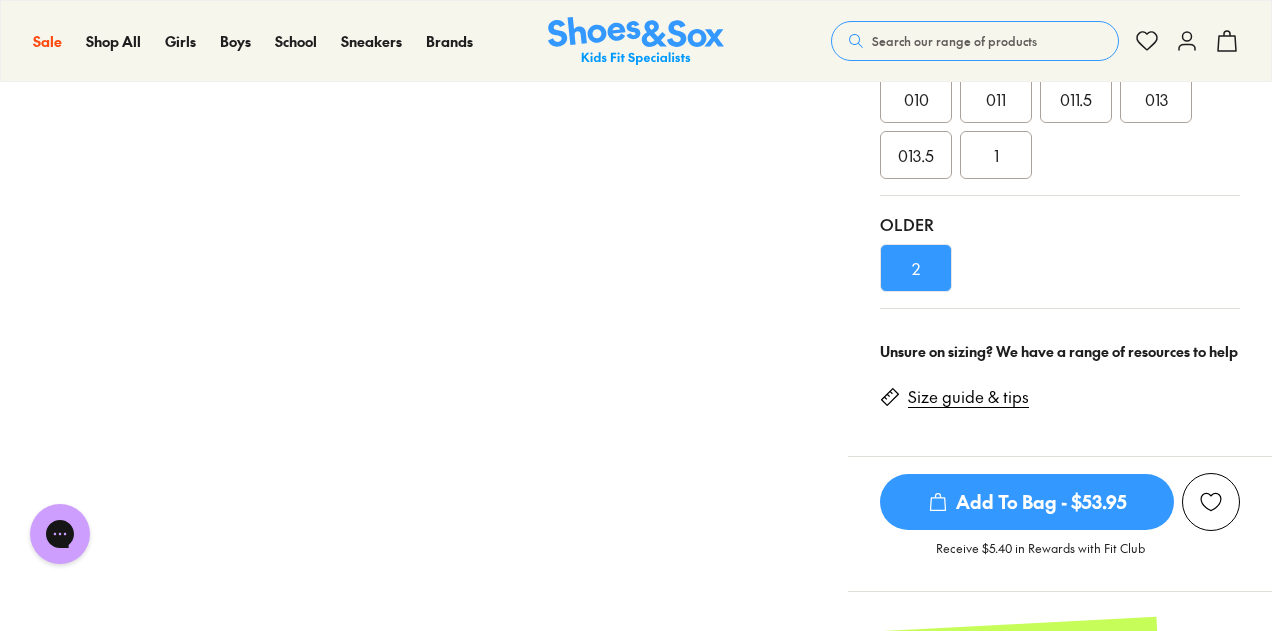 drag, startPoint x: 1270, startPoint y: 117, endPoint x: 1278, endPoint y: 97, distance: 21.540659 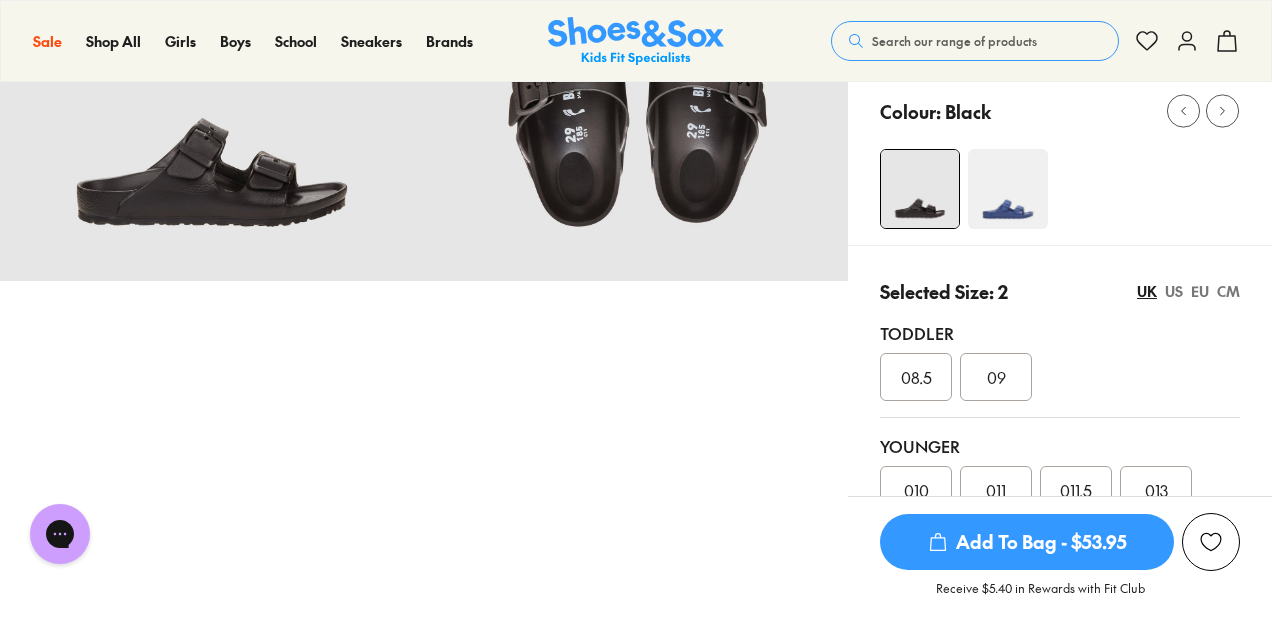 scroll, scrollTop: 0, scrollLeft: 0, axis: both 